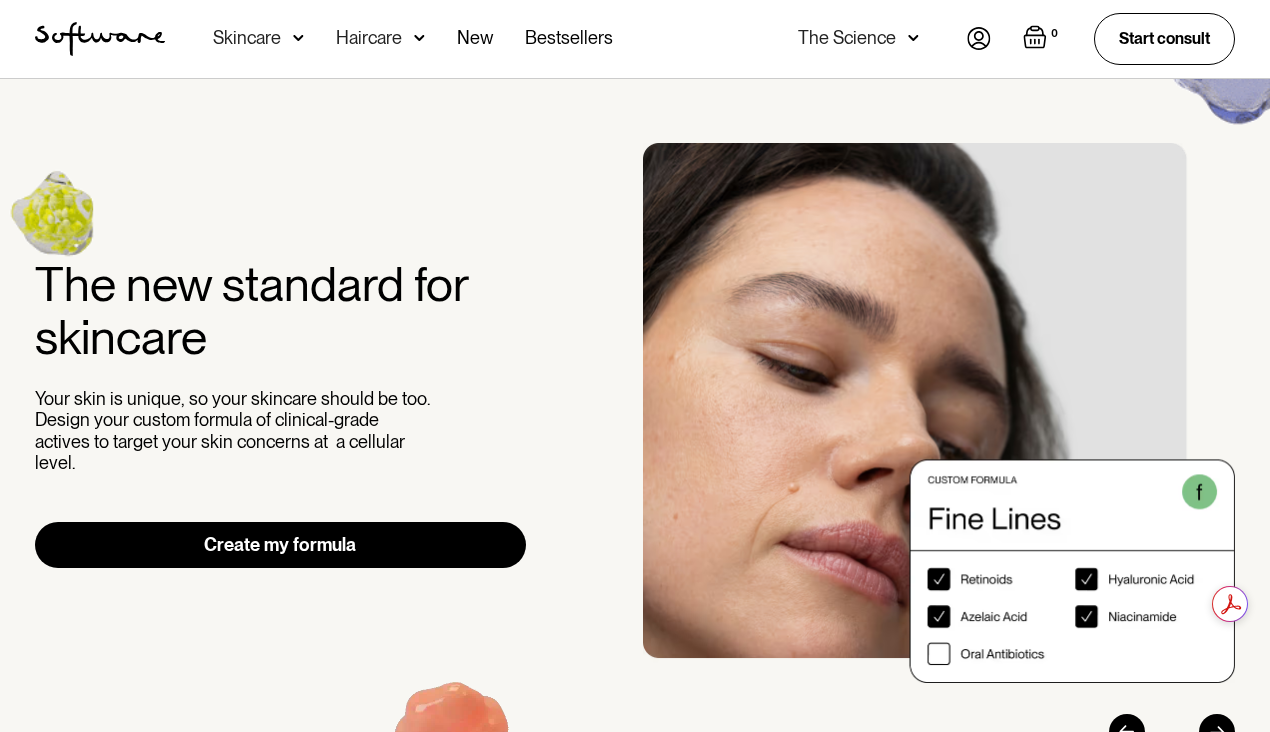 scroll, scrollTop: 0, scrollLeft: 0, axis: both 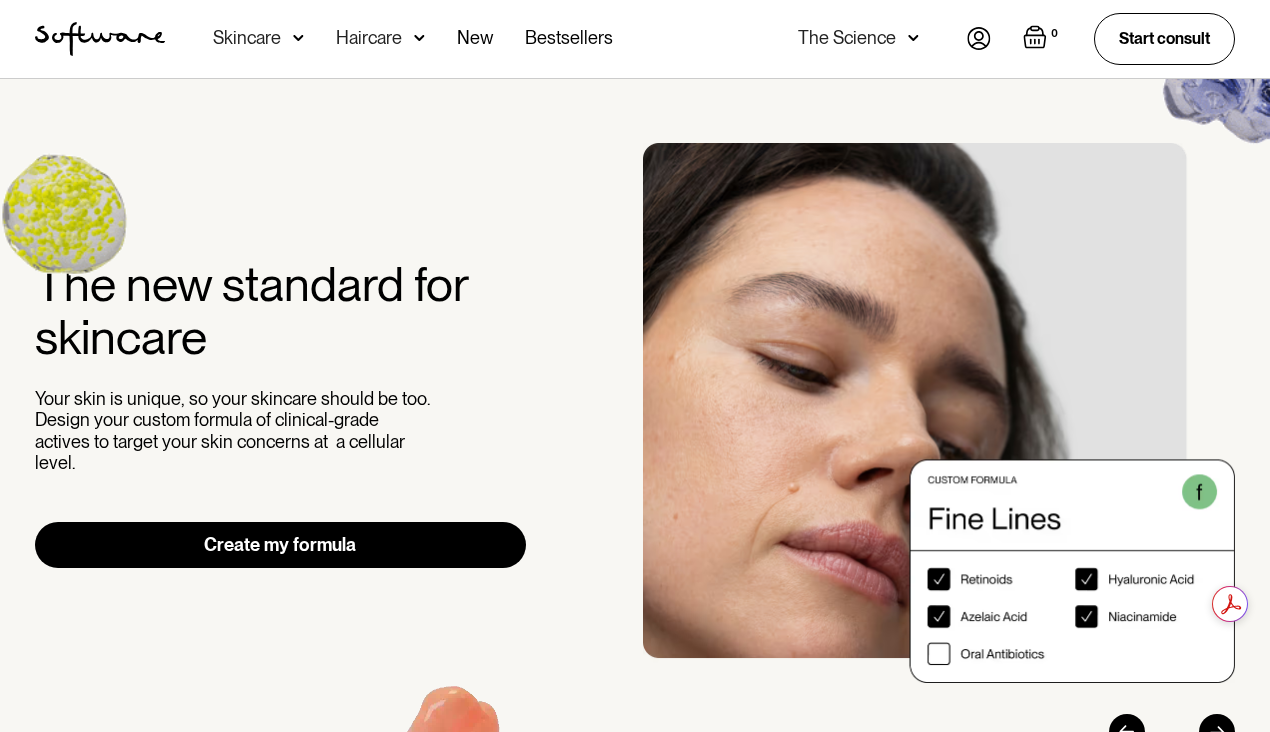 click at bounding box center [979, 38] 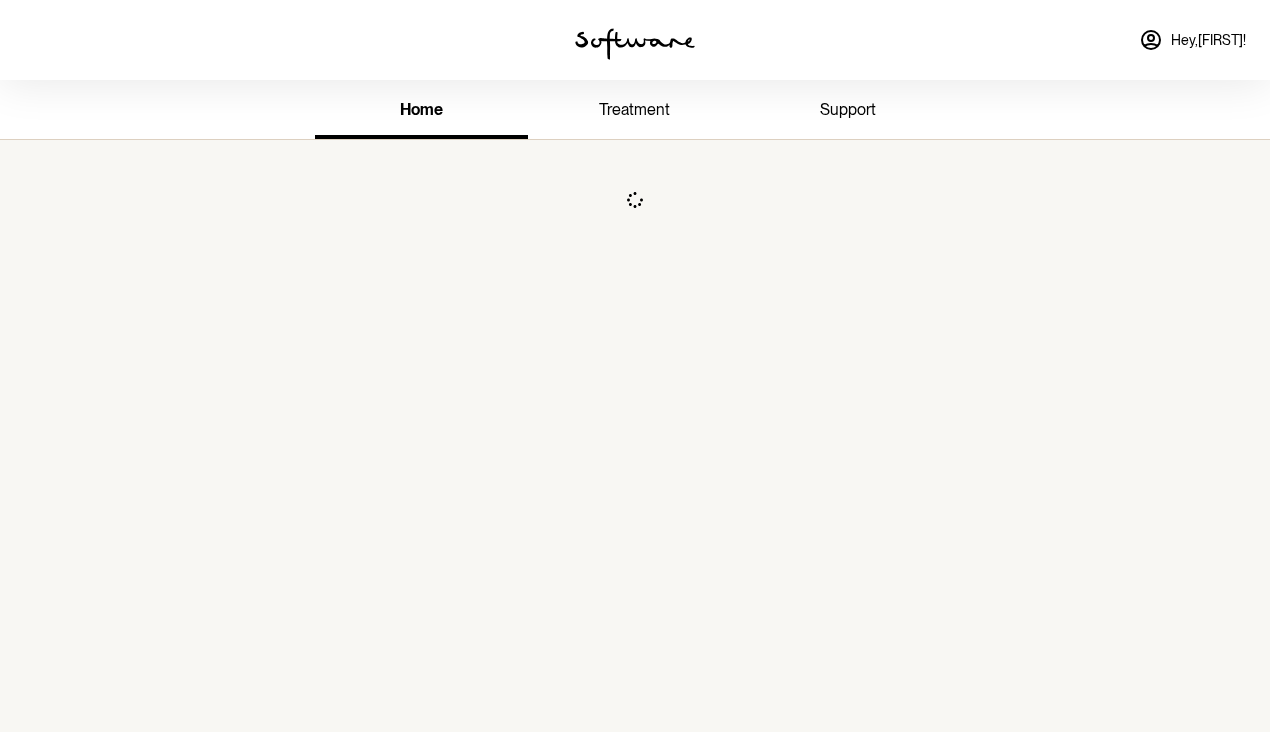 scroll, scrollTop: 0, scrollLeft: 0, axis: both 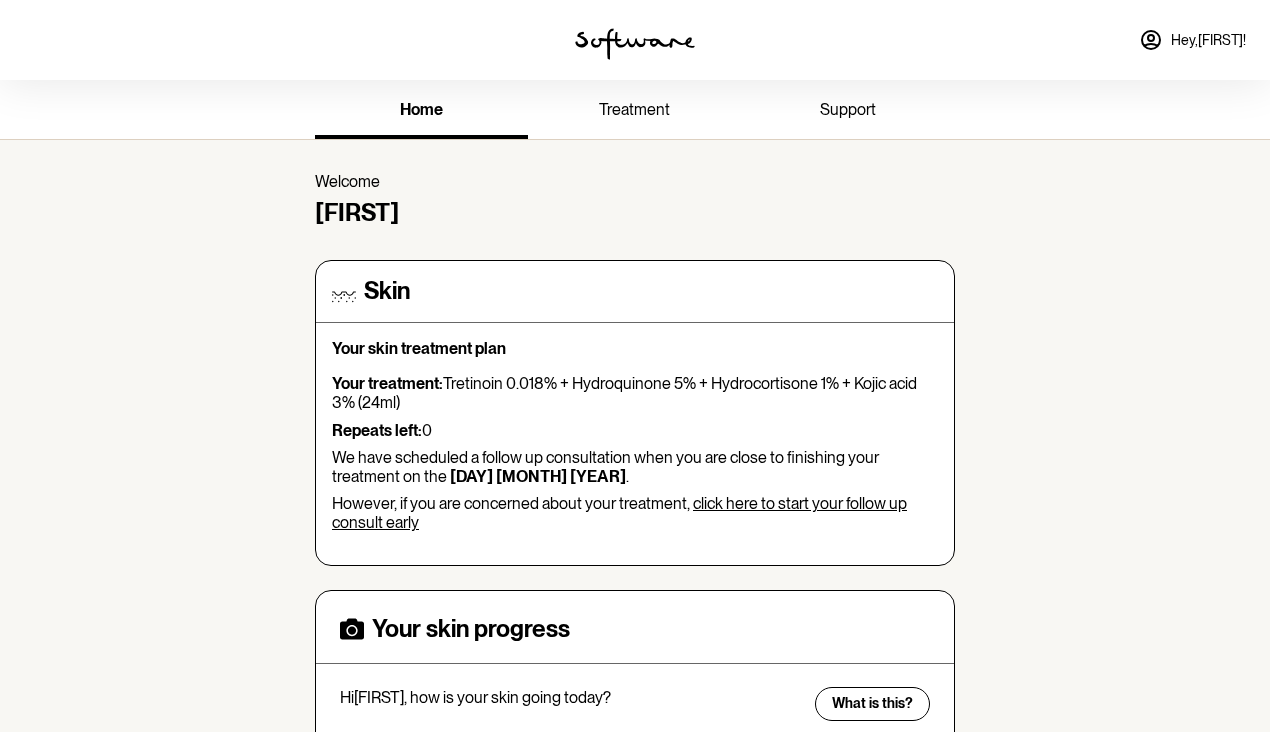 click on "Hey,  [FIRST] !" at bounding box center [1192, 40] 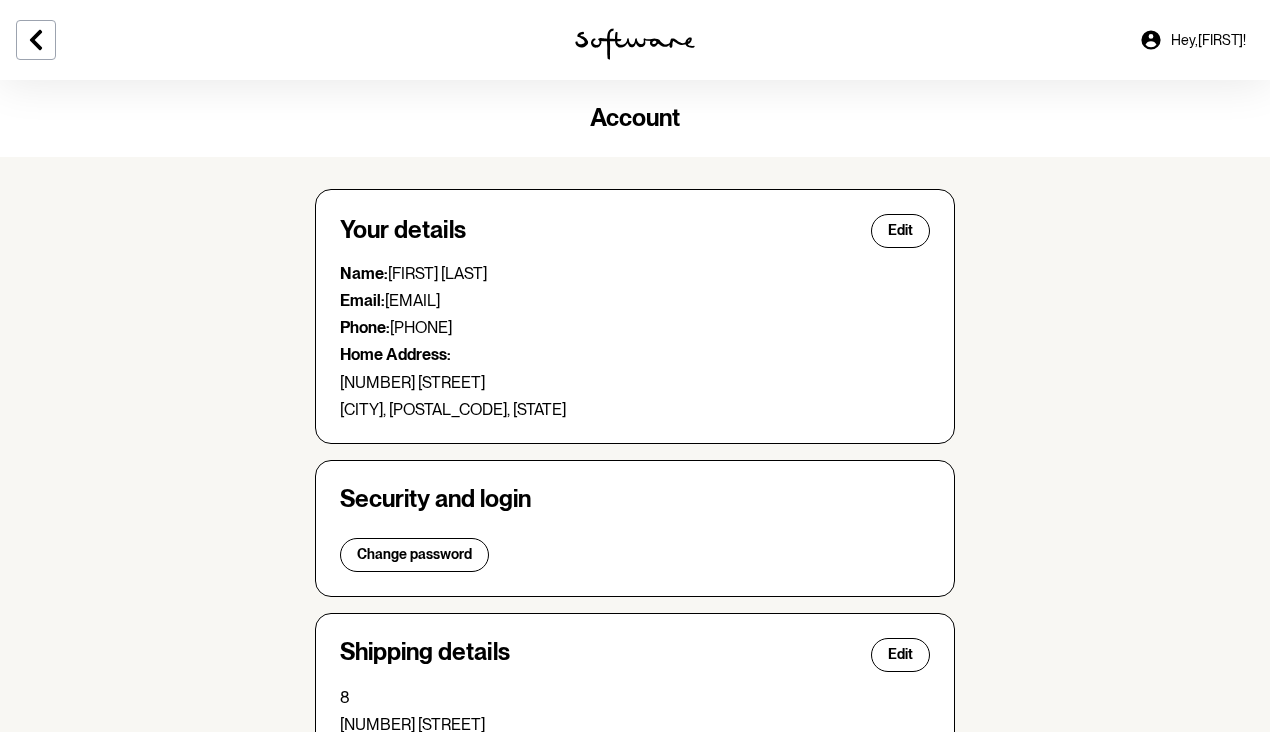 click on "Account Your details Edit Name:  [FIRST] [LAST] Email:  [EMAIL] Phone:  [PHONE] Home Address:  [NUMBER] [STREET] [CITY],  [POSTAL_CODE],  [STATE]   Security and login Change password Shipping details Edit [NUMBER] [STREET] [CITY],  [POSTAL_CODE],  [STATE]   Billing details Default payment method mastercard •••• •••• •••• [LAST_FOUR_DIGITS] Expiry [MONTH]/[YEAR] Medicare Details Edit Medicare number: •••• ••••• • Log out" at bounding box center (635, 661) 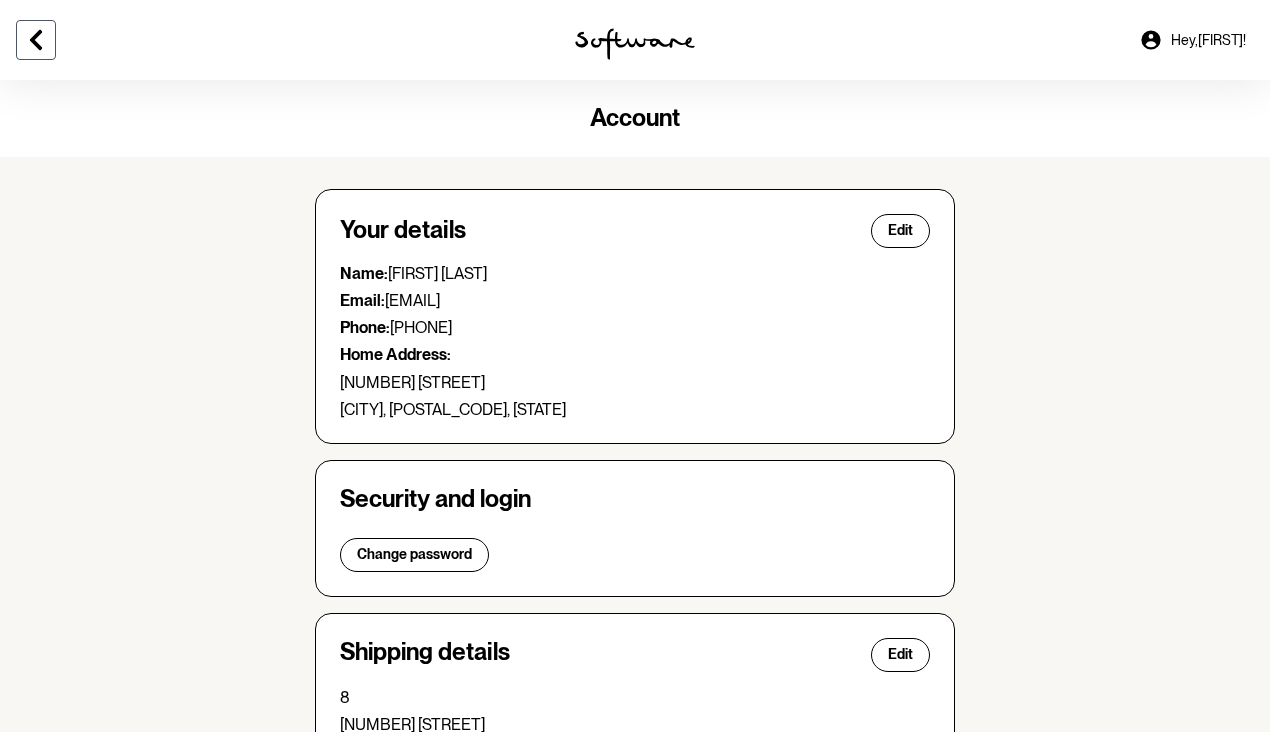 click 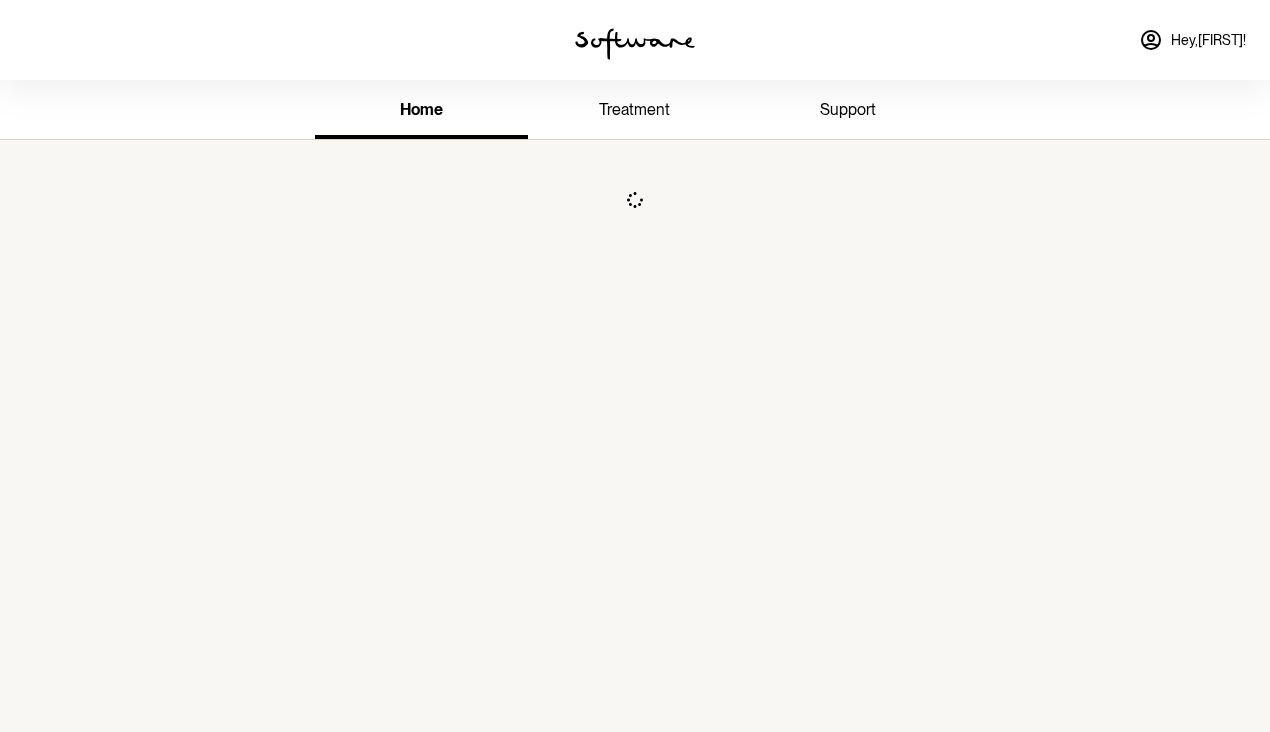 click on "treatment" at bounding box center [634, 109] 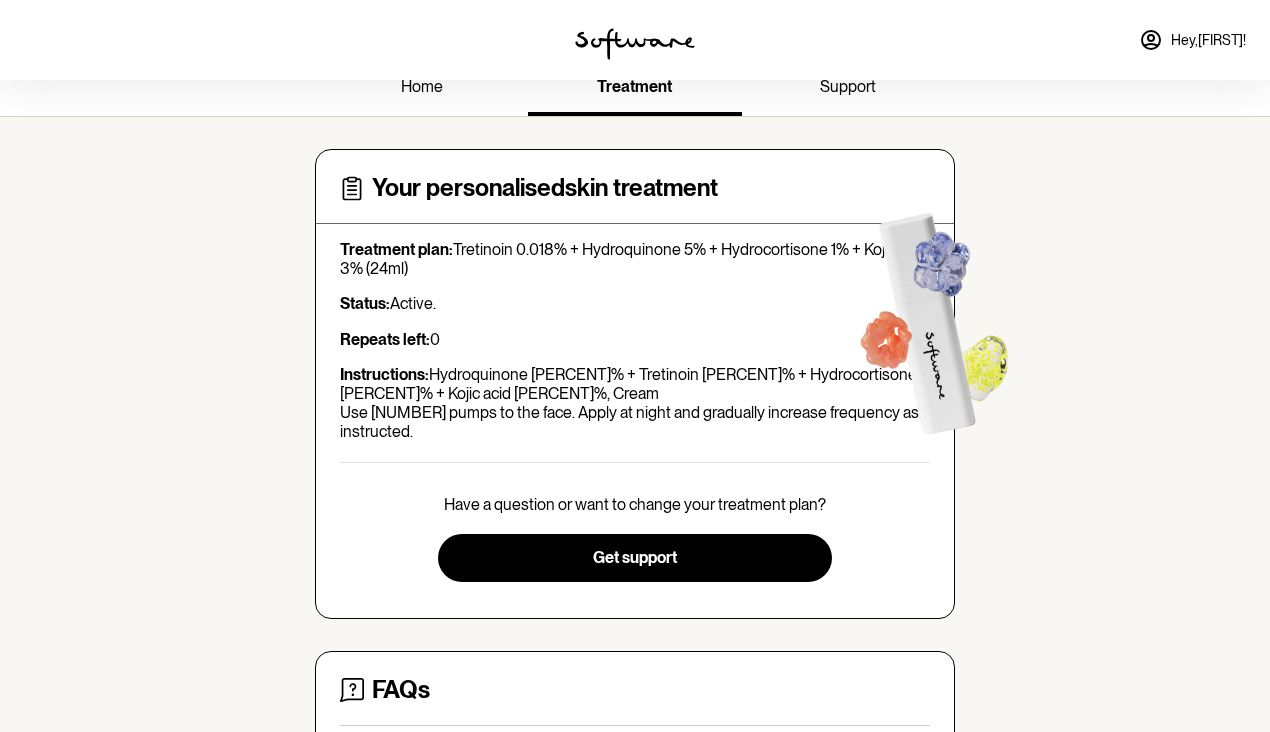 scroll, scrollTop: 0, scrollLeft: 0, axis: both 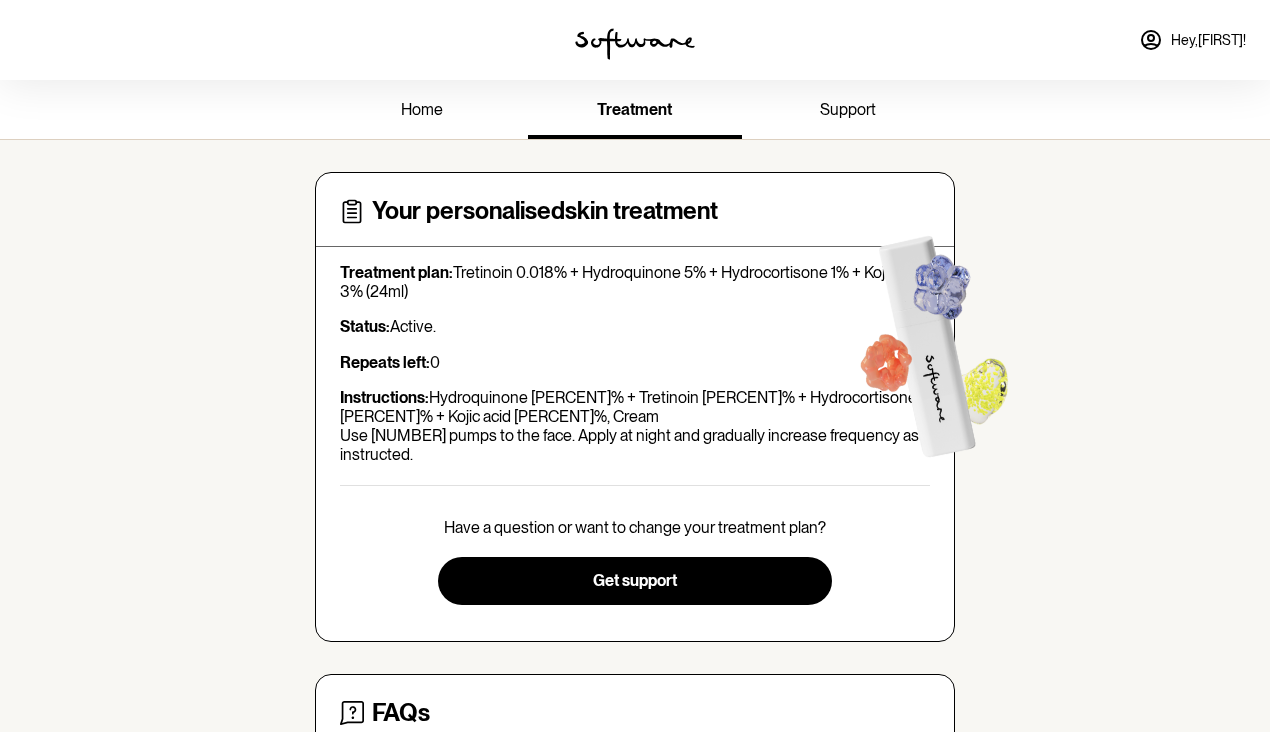 click on "Hey,  [FIRST] !" at bounding box center [1192, 40] 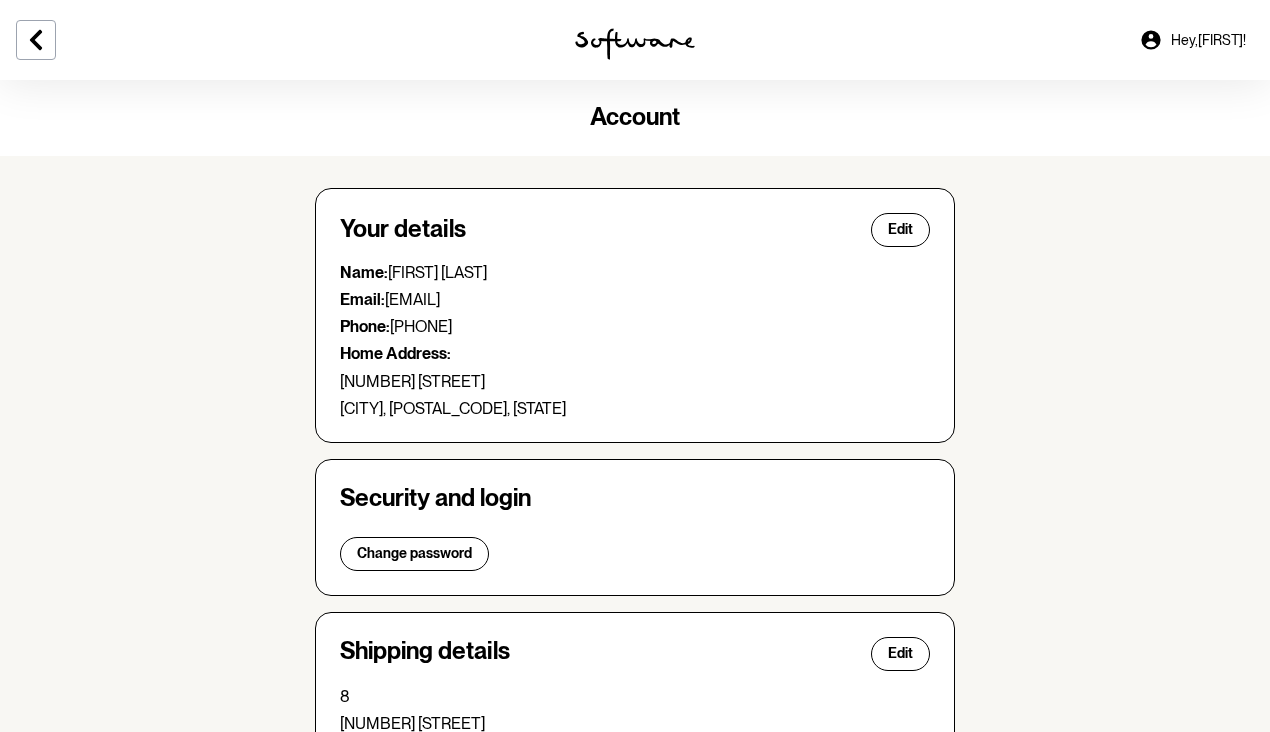scroll, scrollTop: 0, scrollLeft: 0, axis: both 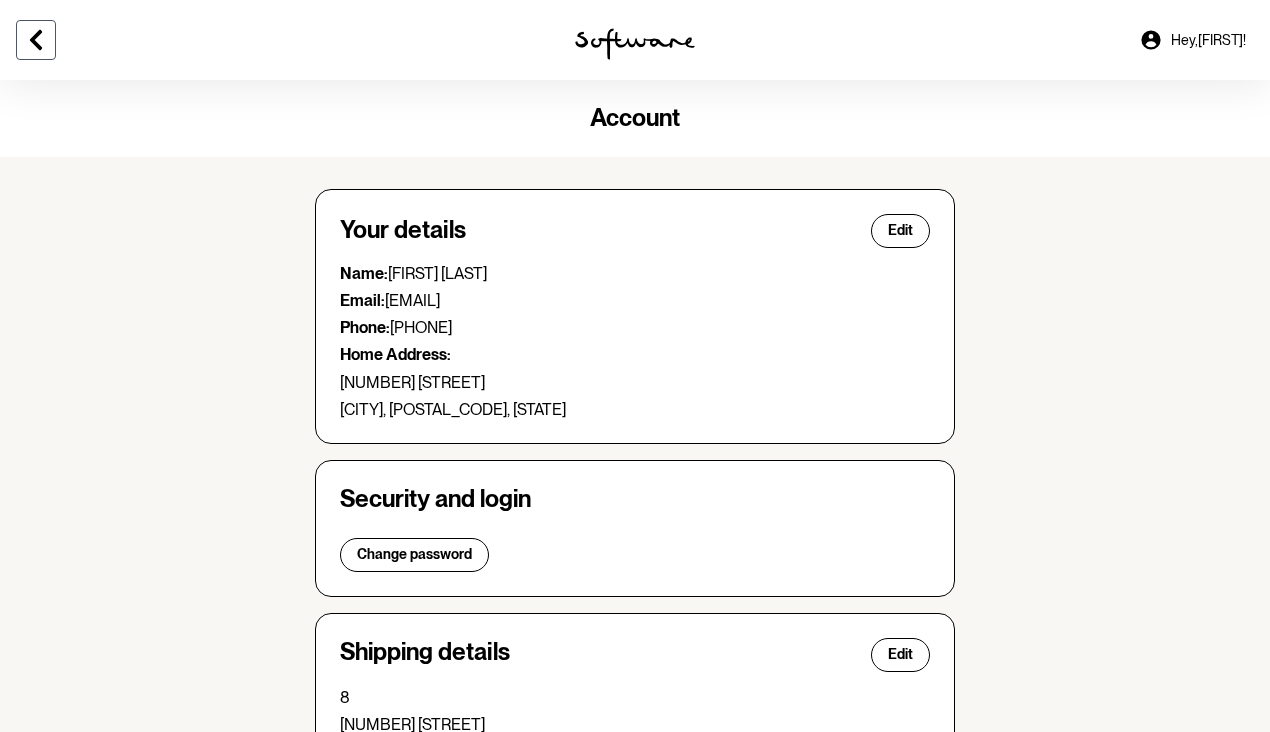 click 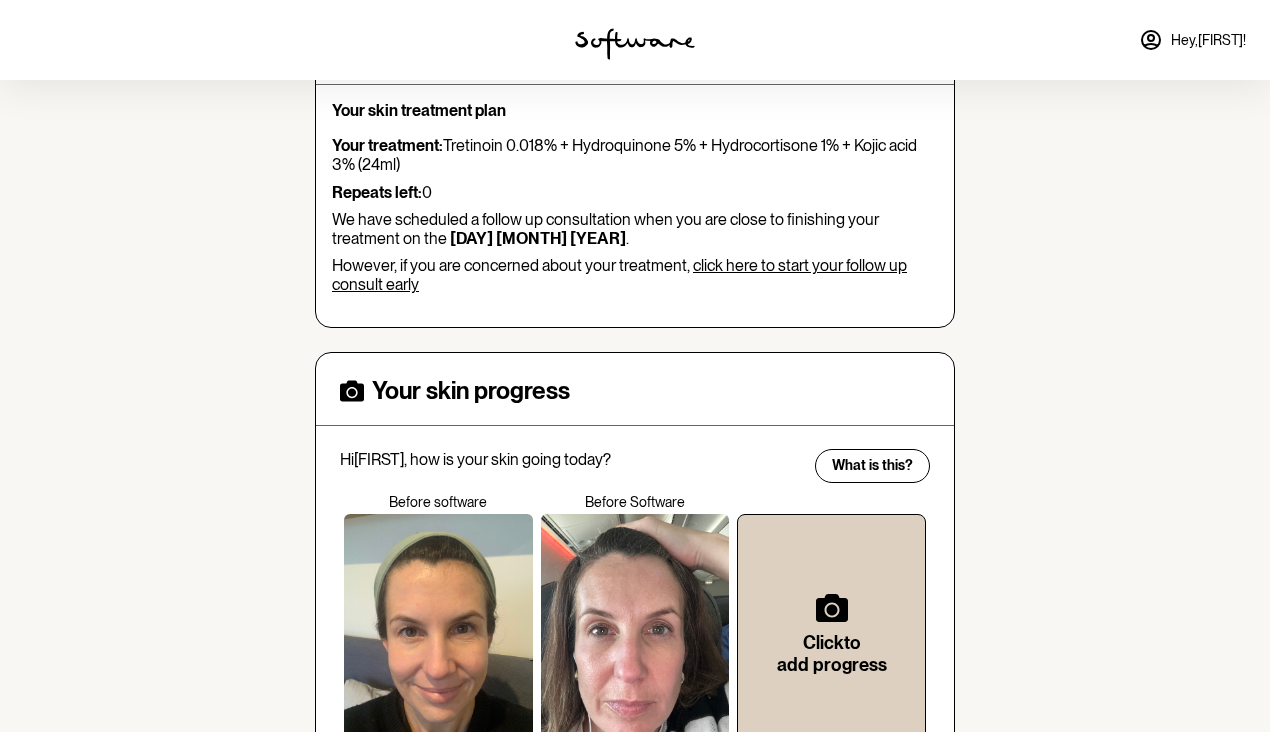 scroll, scrollTop: 240, scrollLeft: 0, axis: vertical 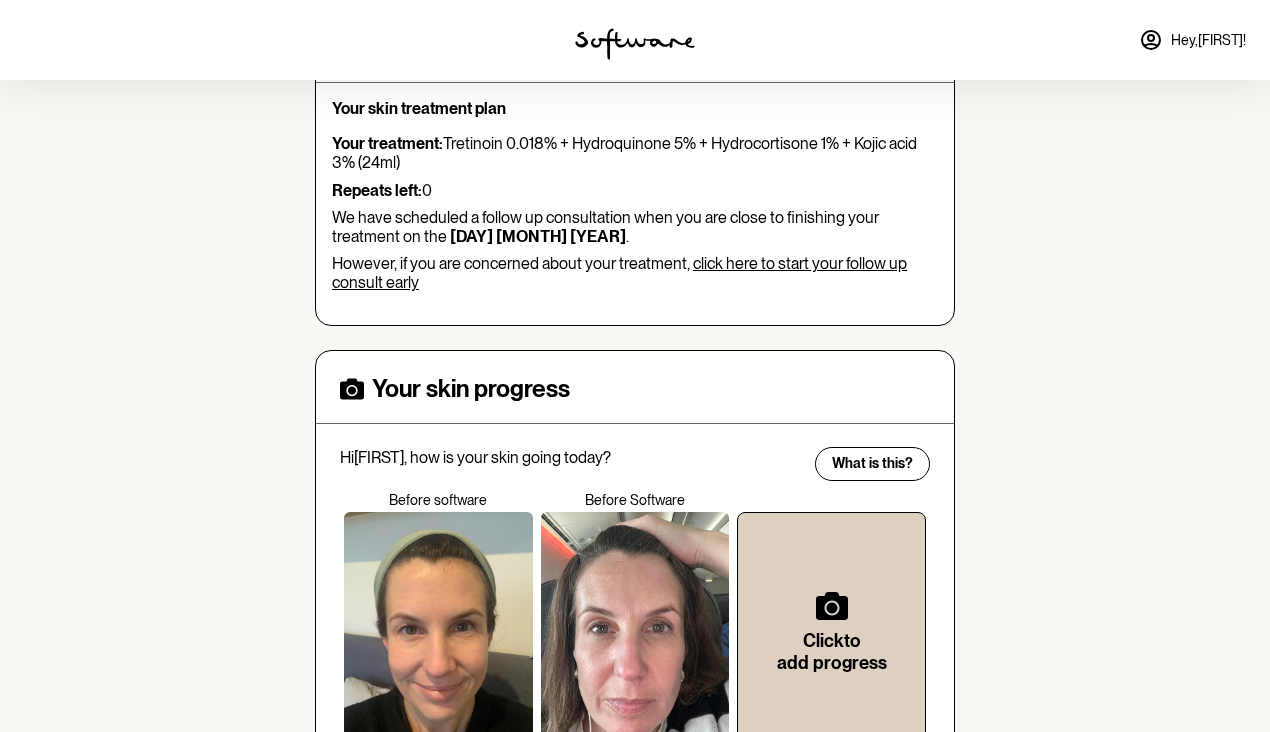 click on "click here to start your follow up consult early" at bounding box center [619, 273] 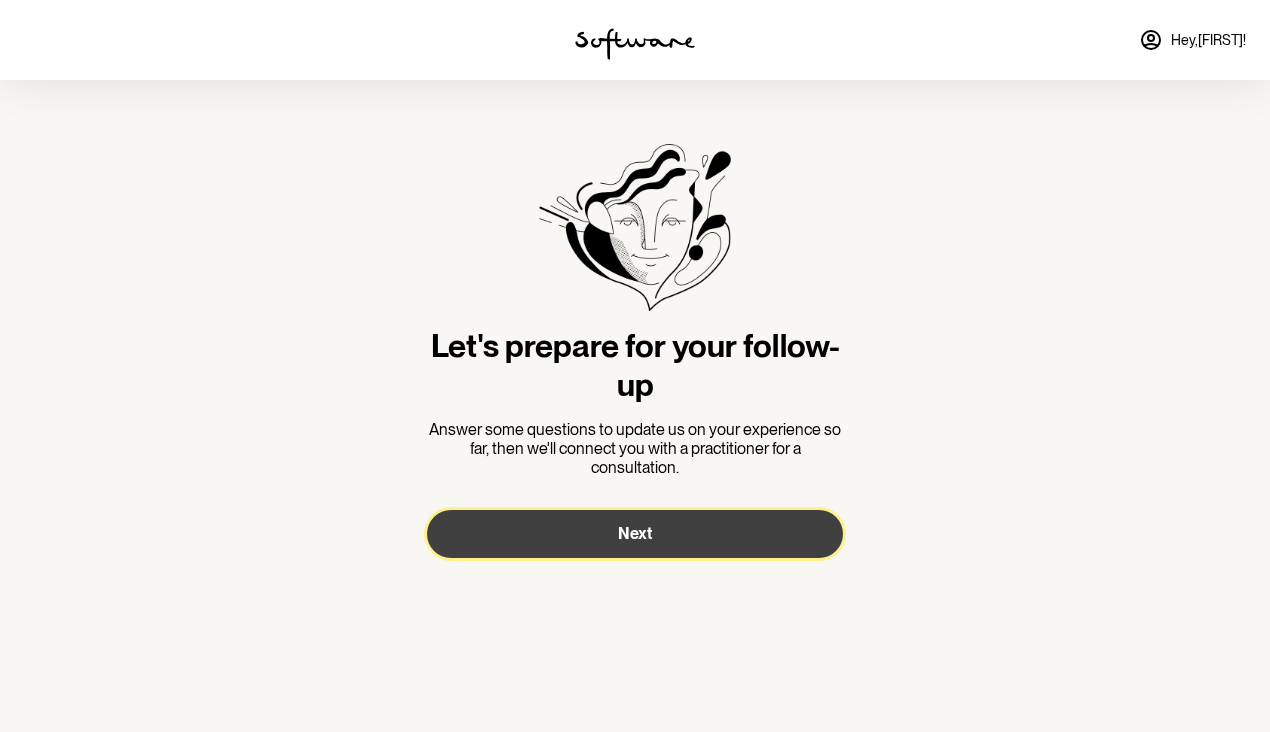 click on "Next" at bounding box center (635, 534) 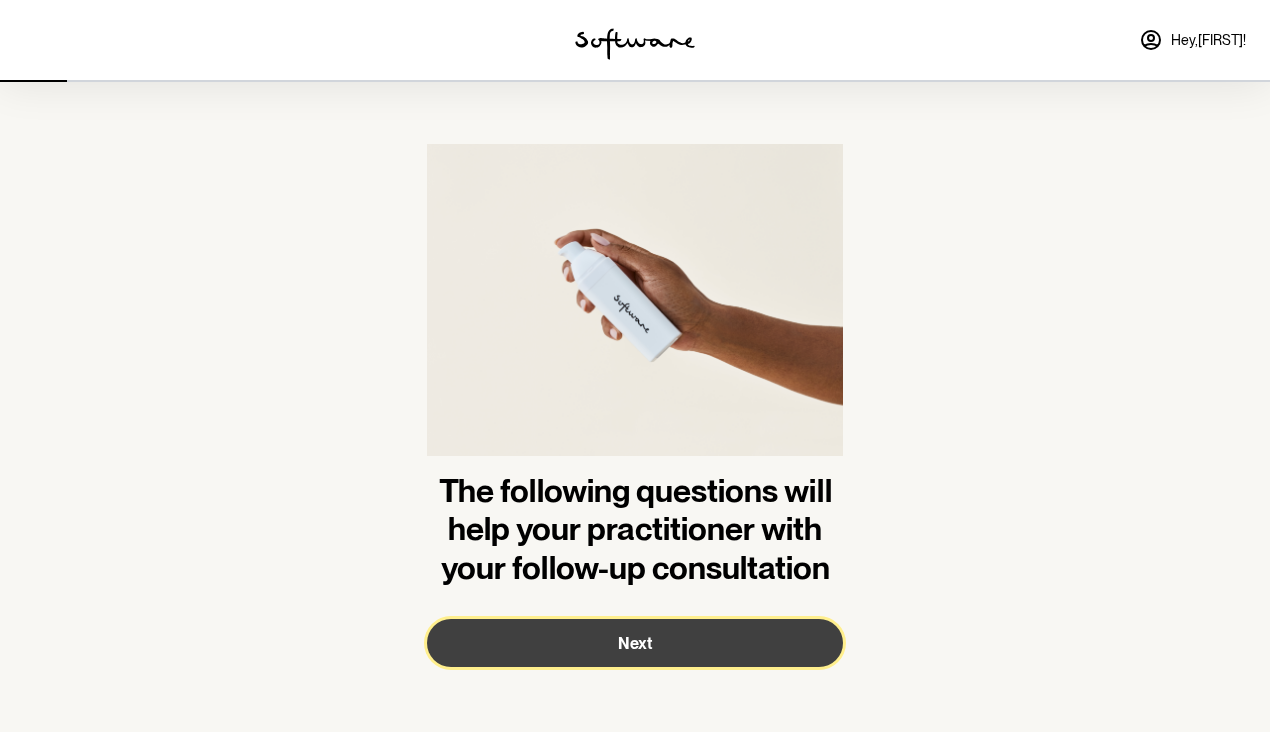 click on "Next" at bounding box center [635, 643] 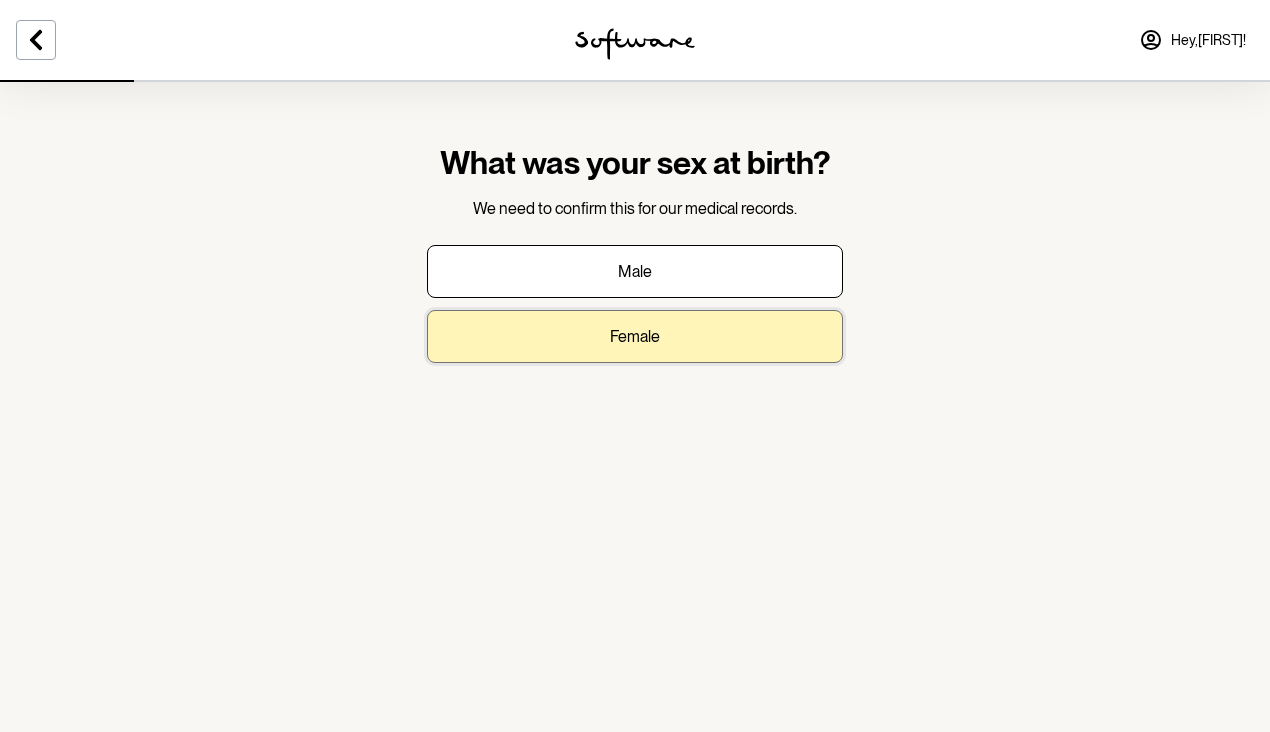 click on "Female" at bounding box center (635, 336) 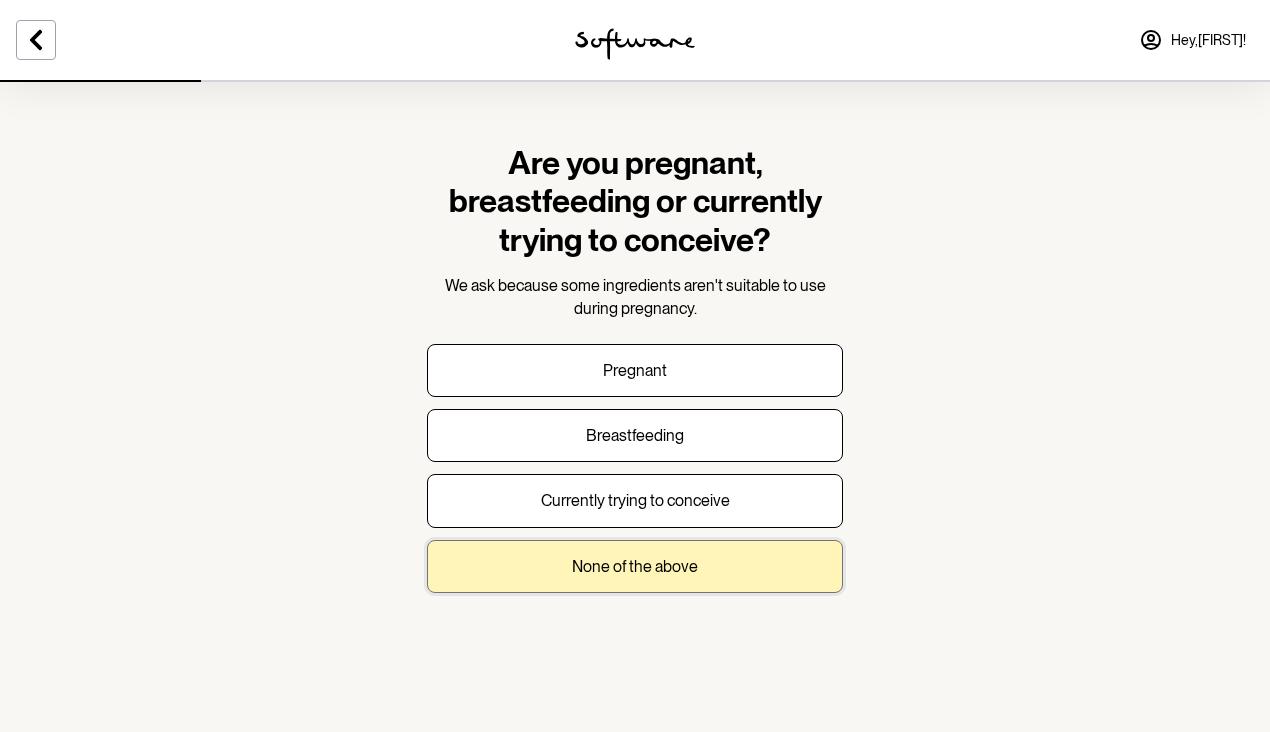 click on "None of the above" at bounding box center [635, 566] 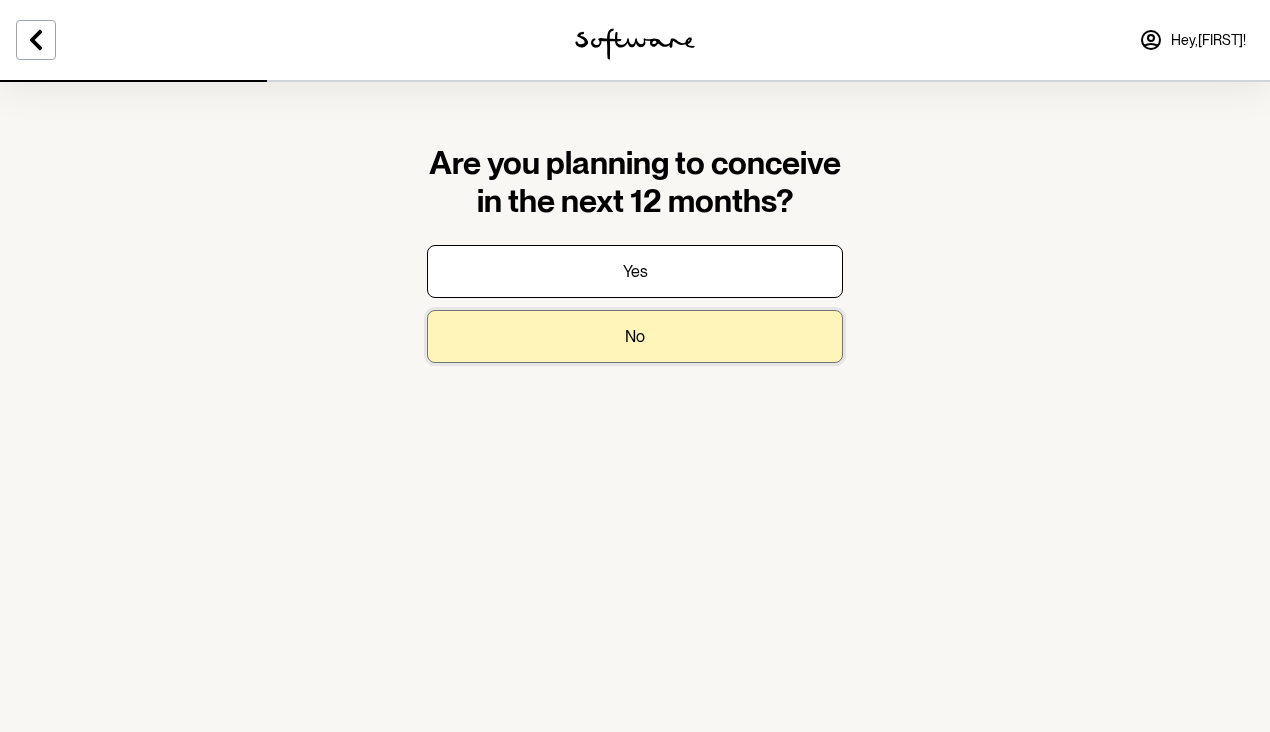 click on "No" at bounding box center [635, 336] 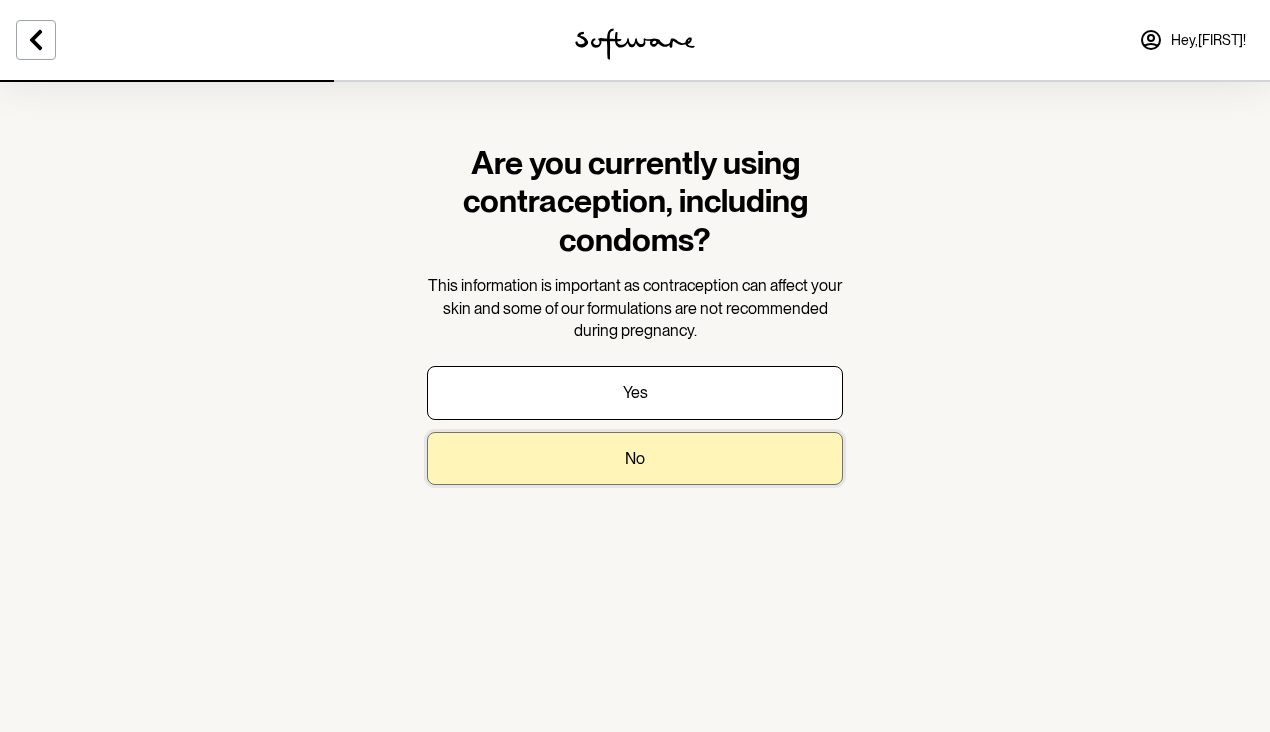 click on "No" at bounding box center [635, 458] 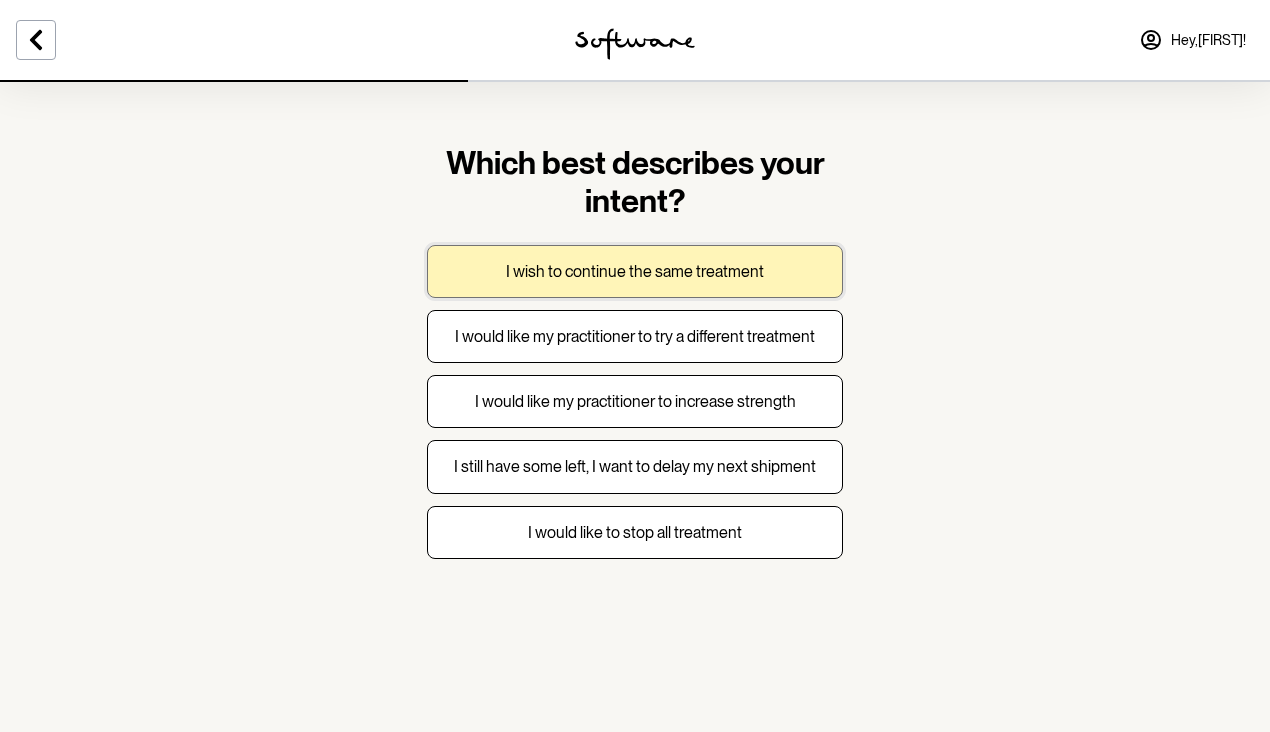 click on "I wish to continue the same treatment" at bounding box center [635, 271] 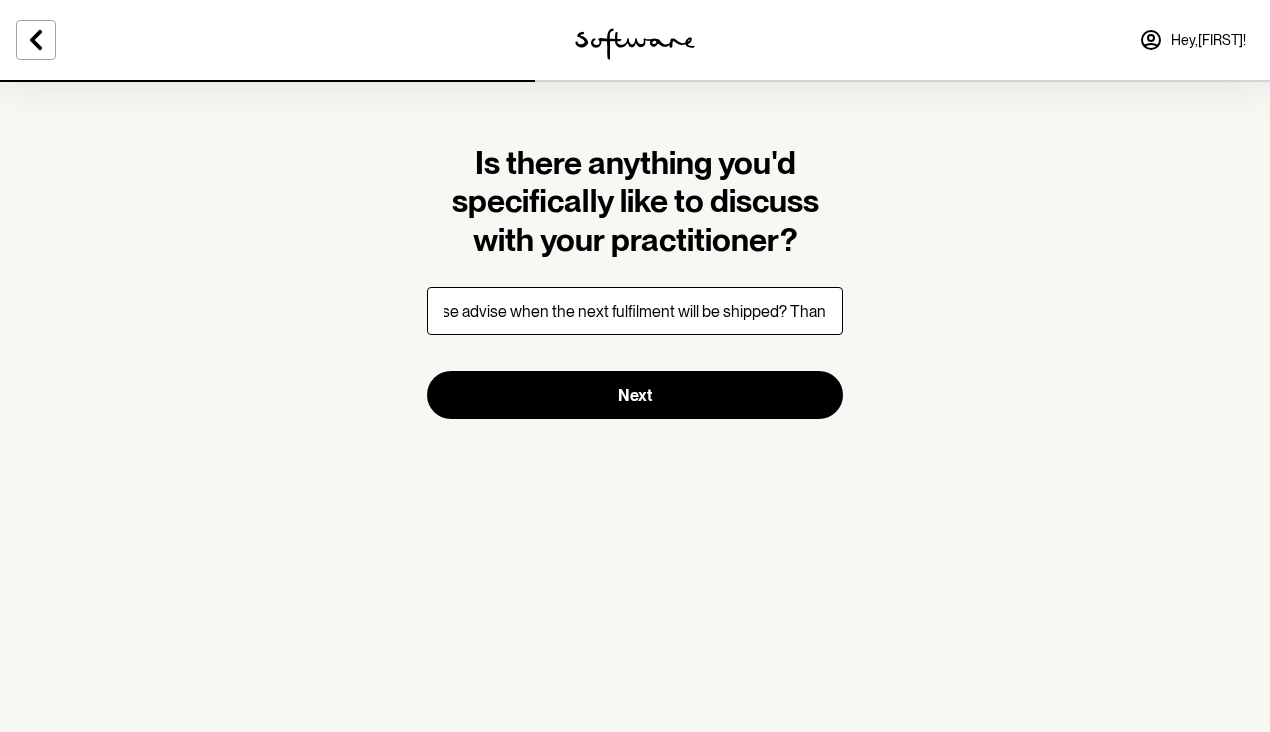 scroll, scrollTop: 0, scrollLeft: 305, axis: horizontal 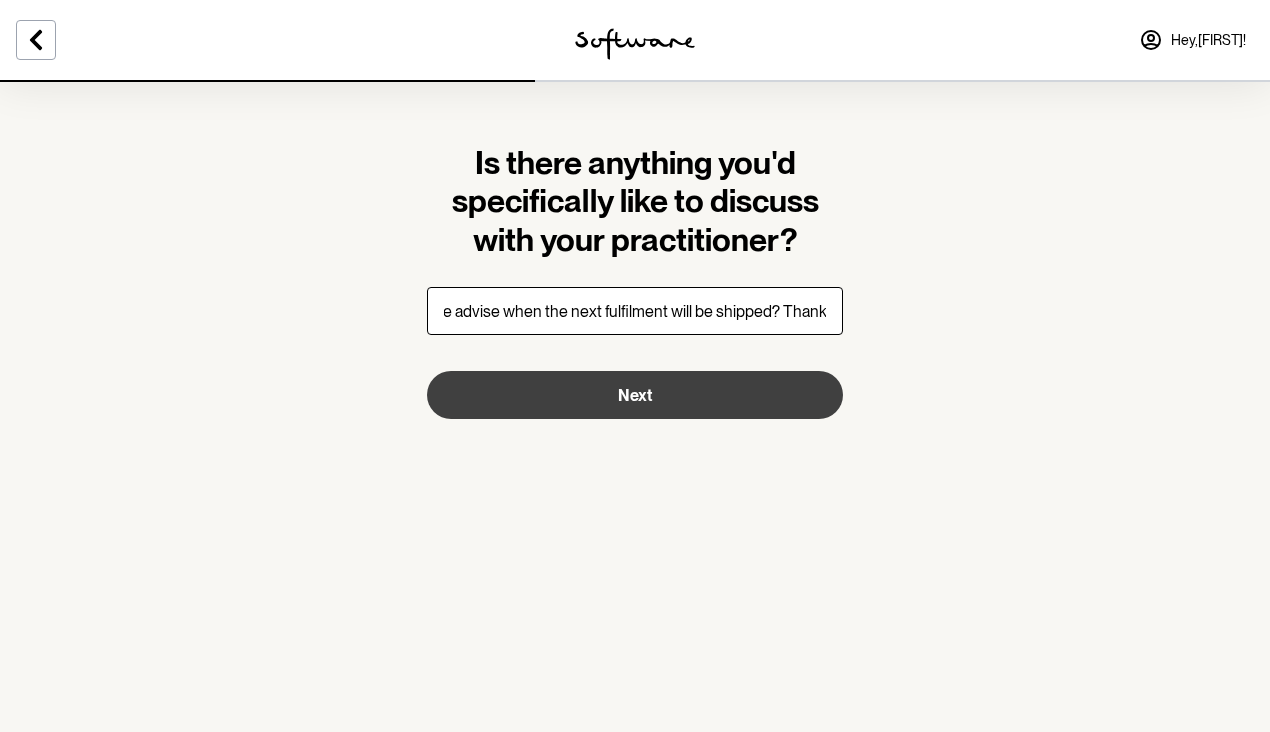 type on "I've run out of my treatment so can you please advise when the next fulfilment will be shipped? Thanks" 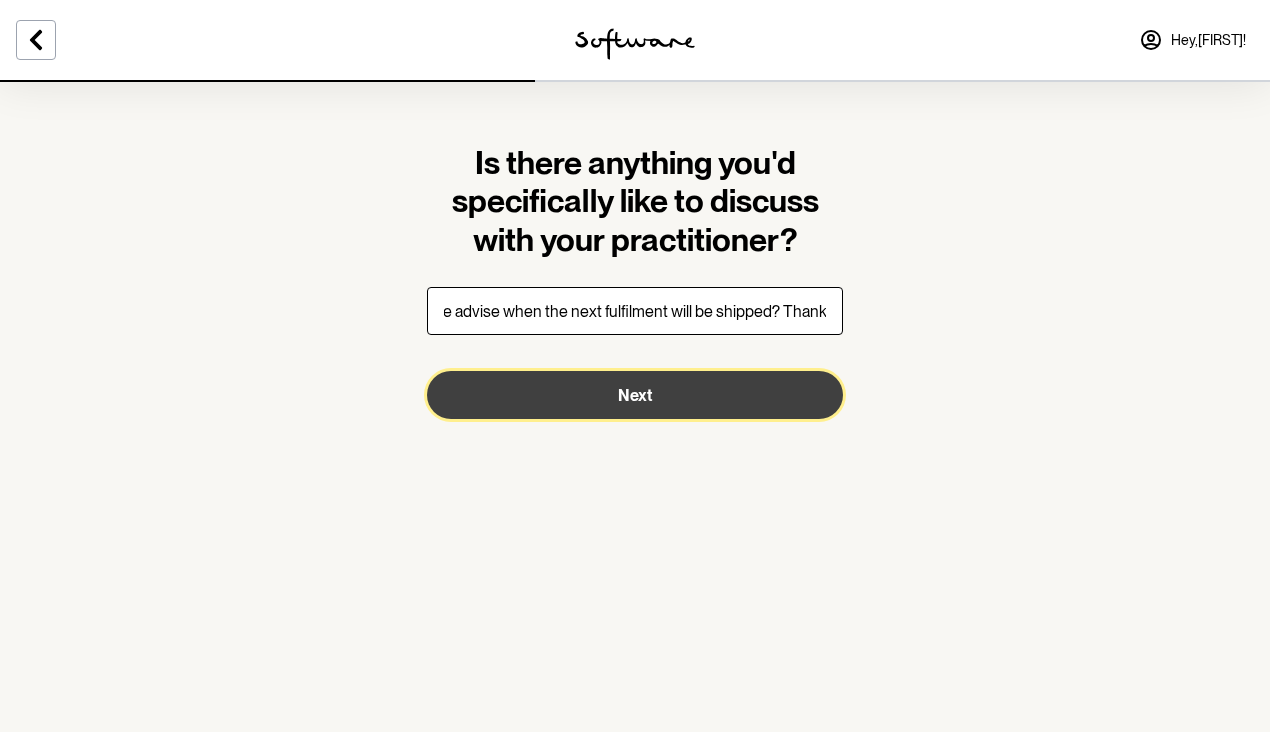 click on "Next" at bounding box center (635, 395) 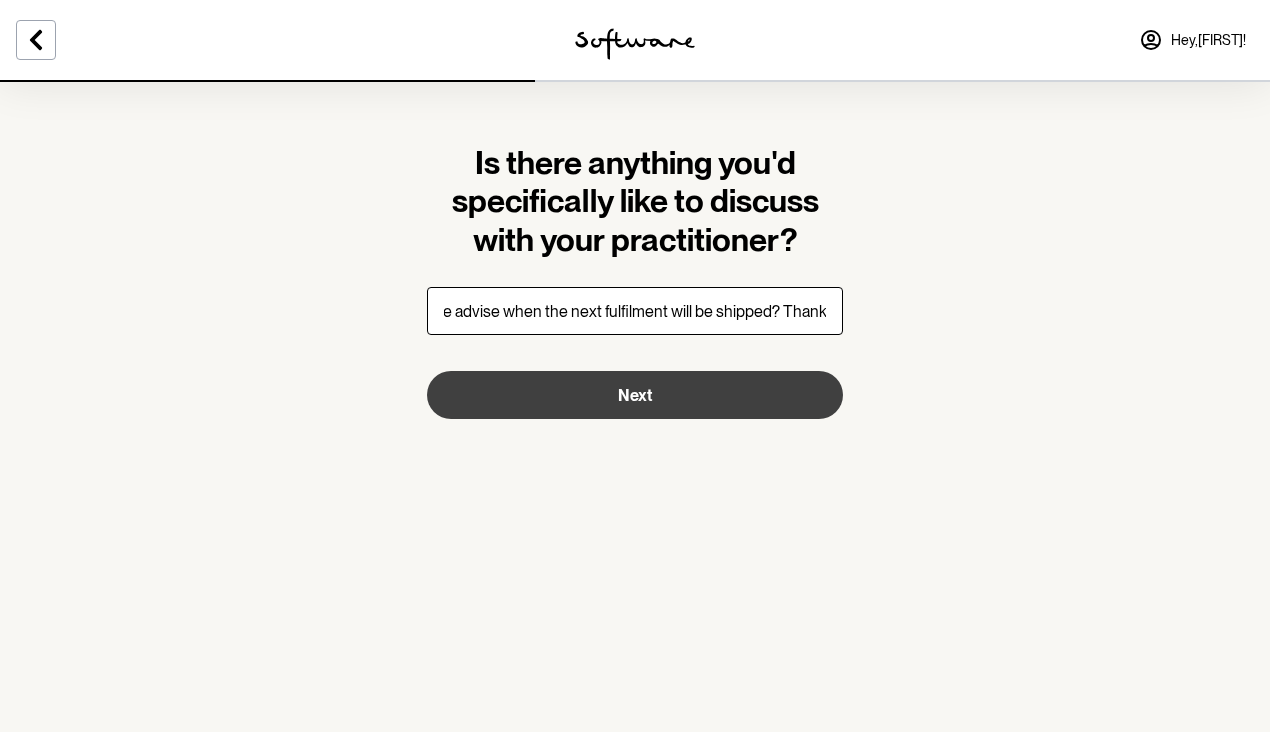 scroll, scrollTop: 0, scrollLeft: 0, axis: both 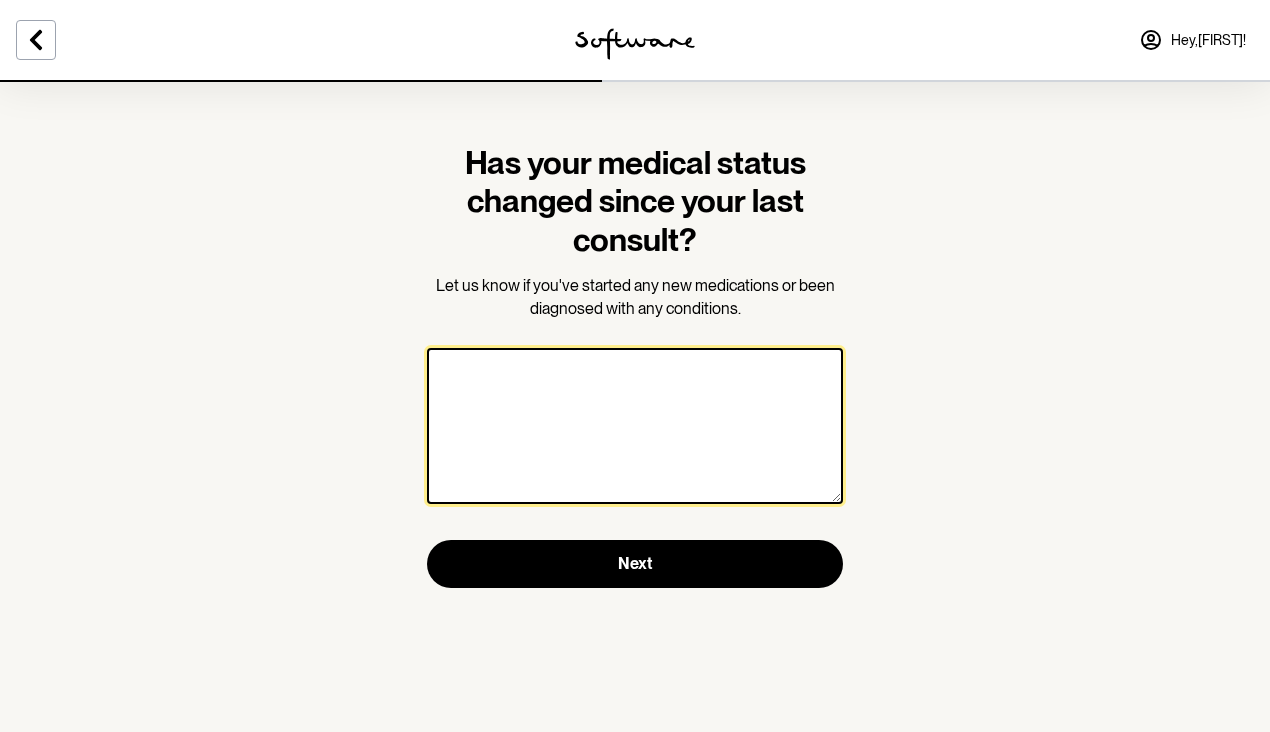 click at bounding box center (635, 426) 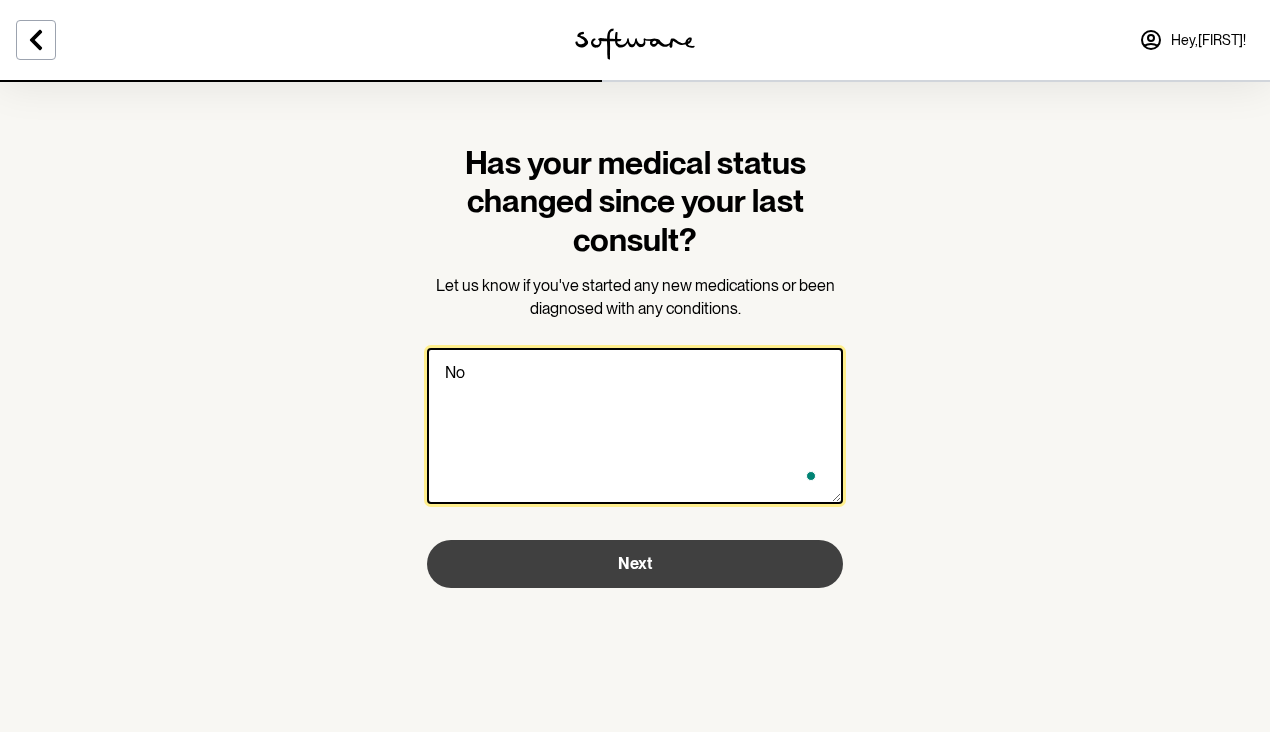 type on "No" 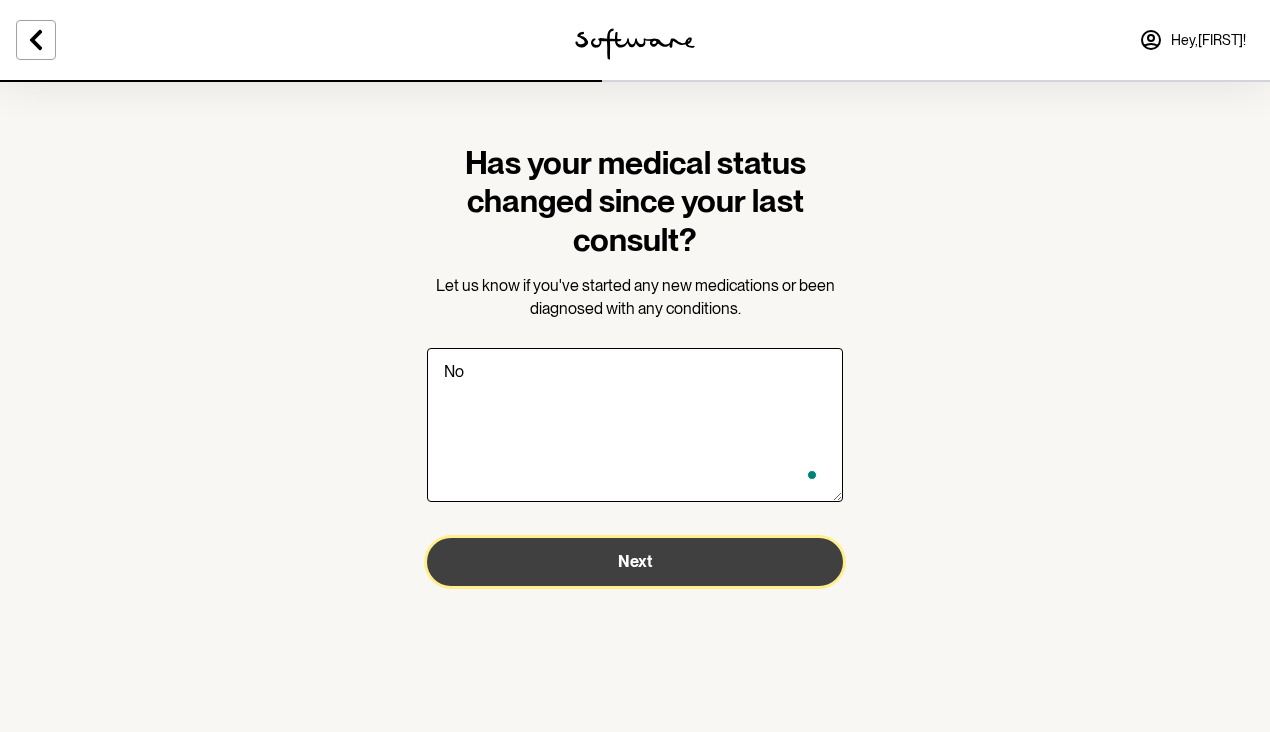 click on "Next" at bounding box center [635, 562] 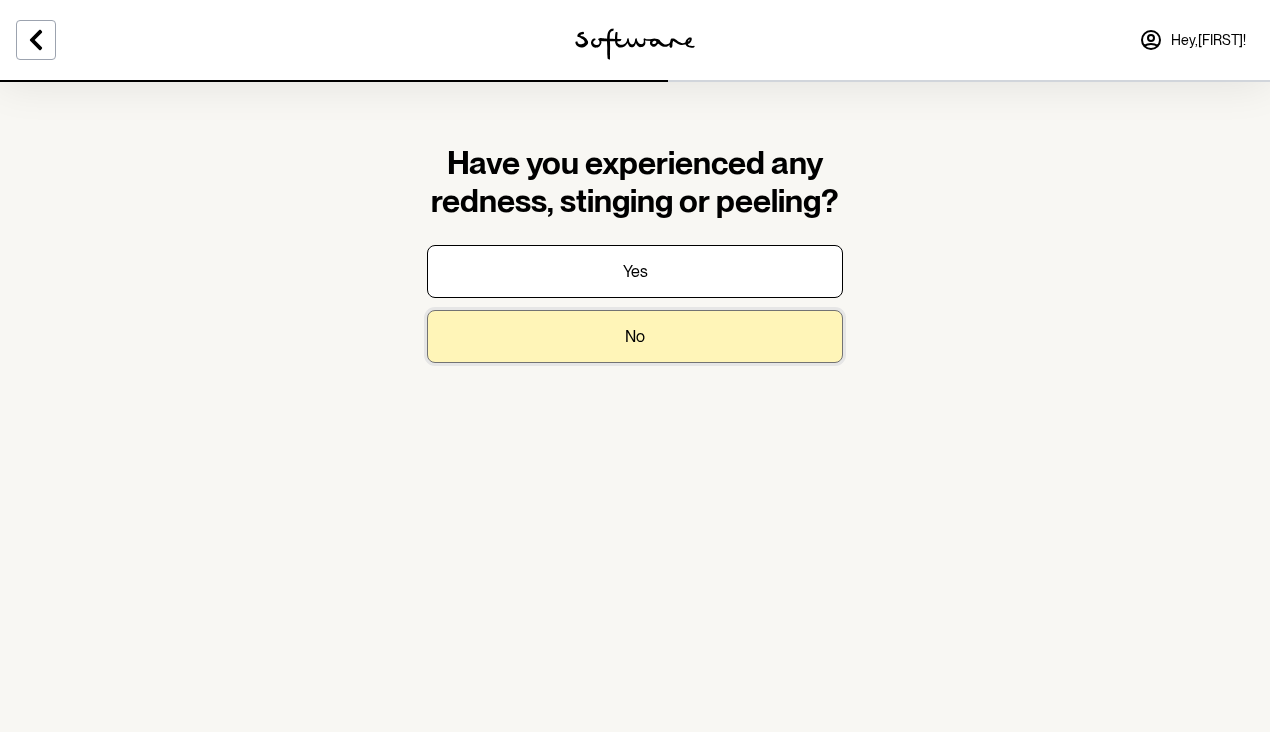 click on "No" at bounding box center (635, 336) 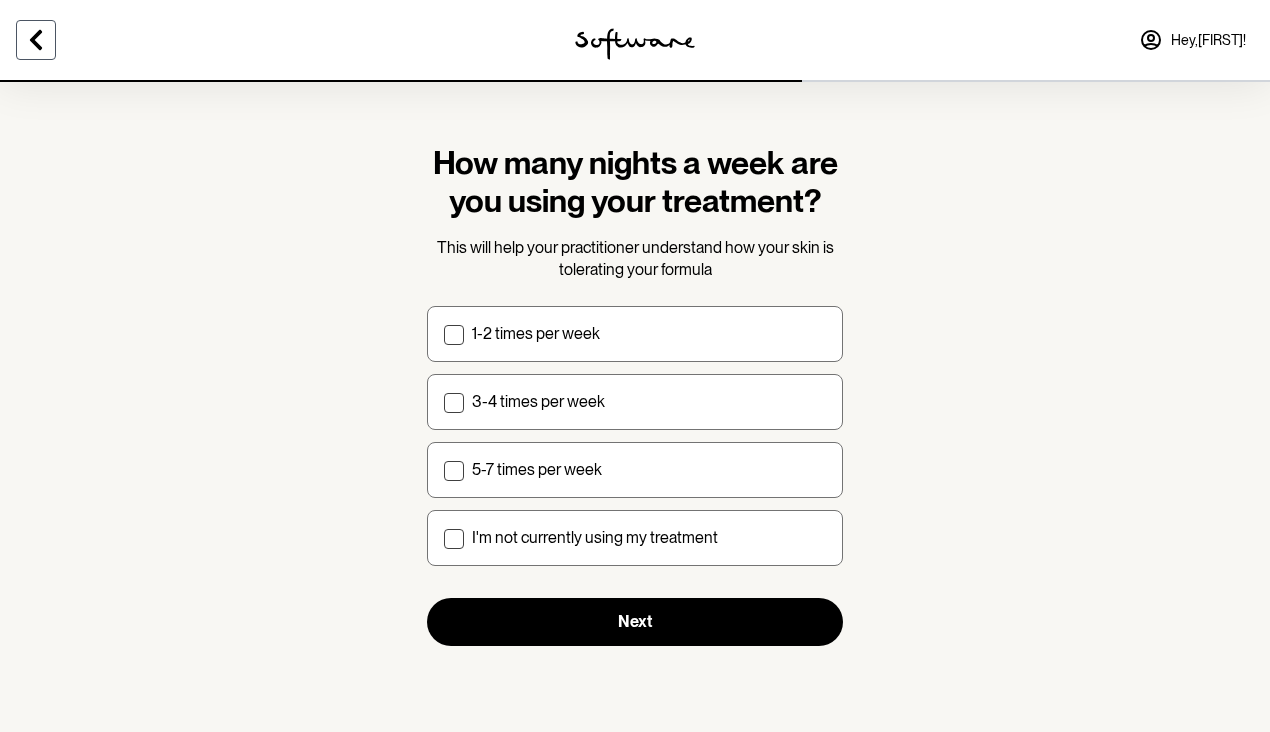 click 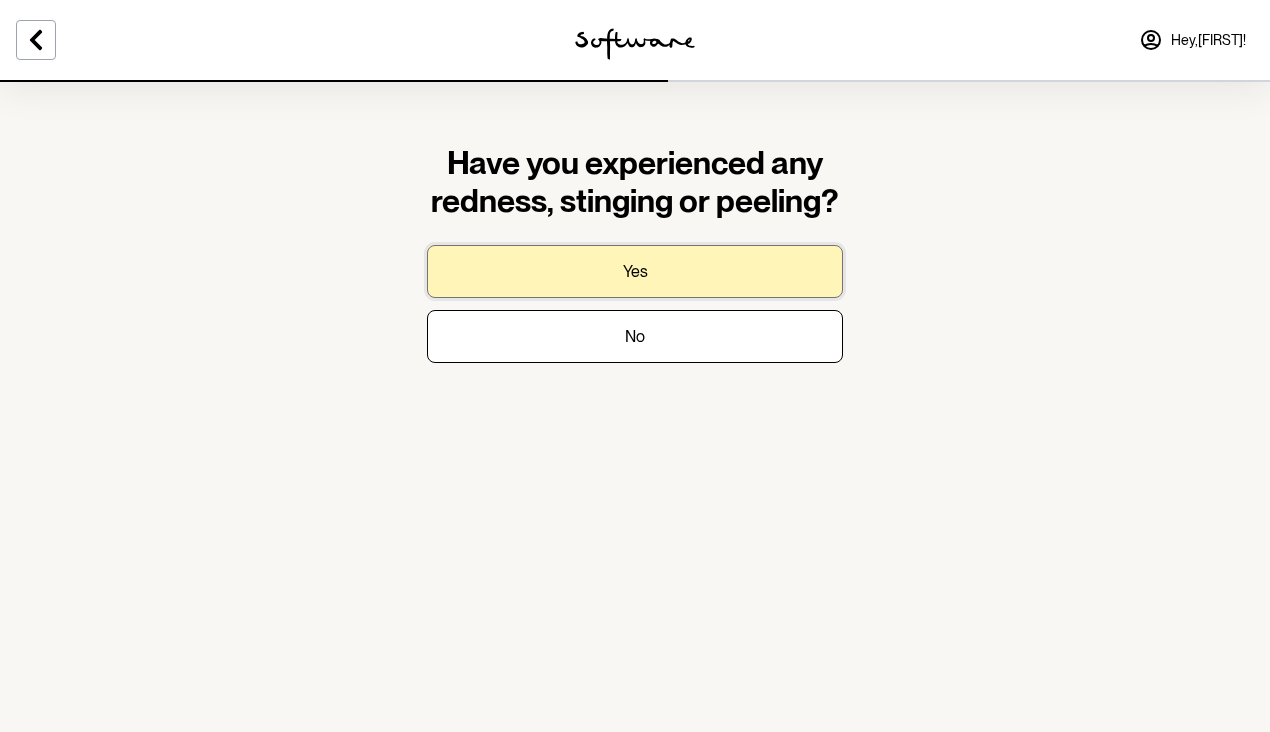click on "Yes" at bounding box center [635, 271] 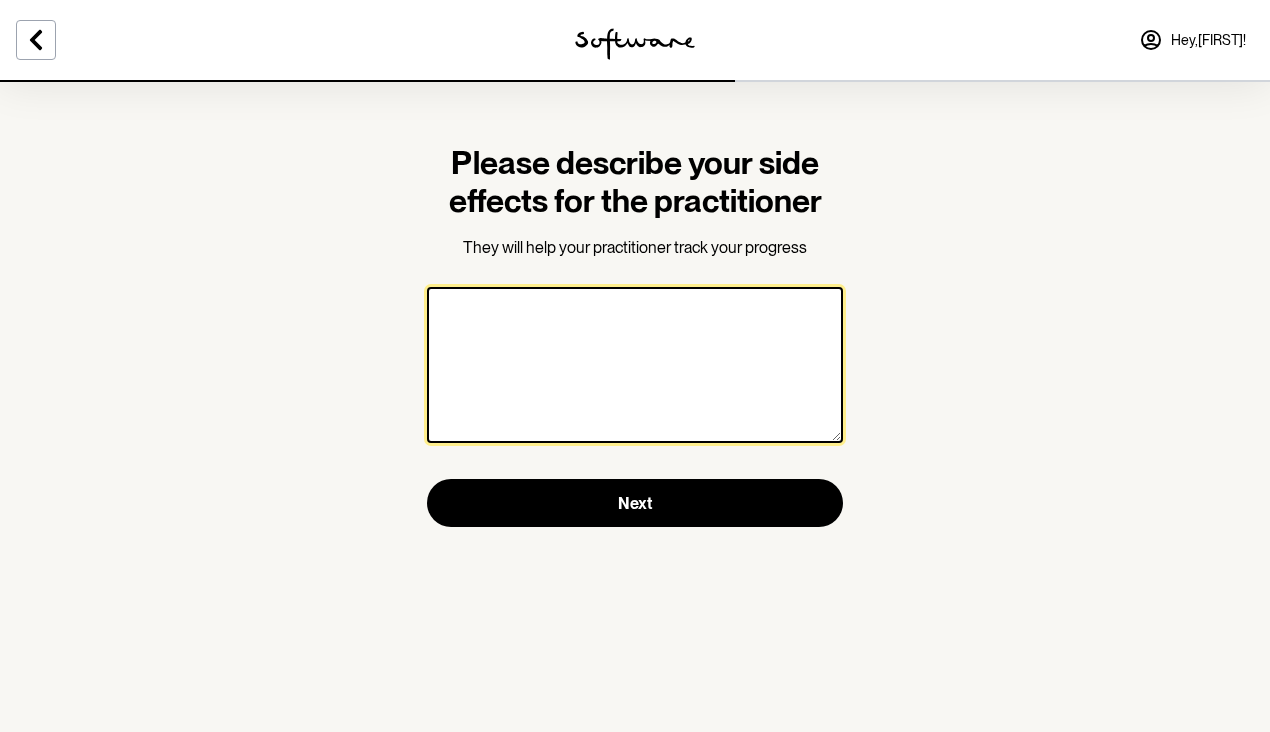 click at bounding box center (635, 365) 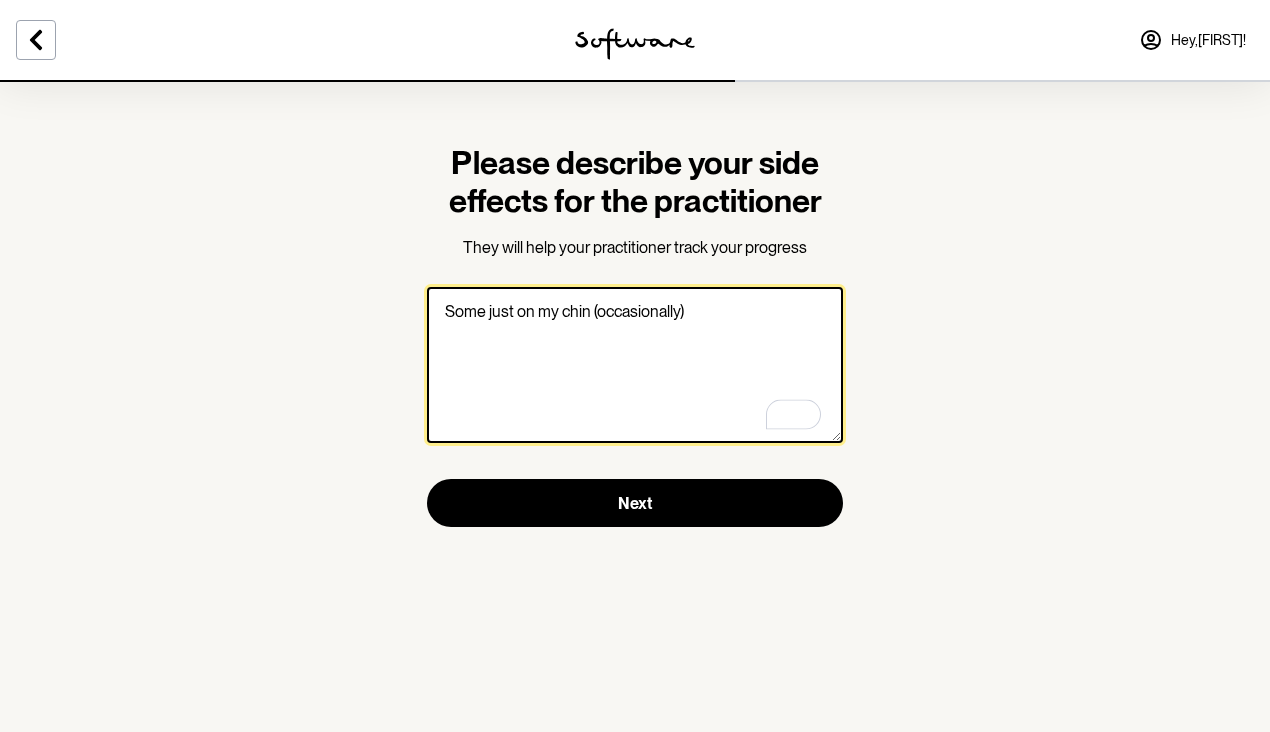 click on "Some just on my chin (occasionally)" at bounding box center [635, 365] 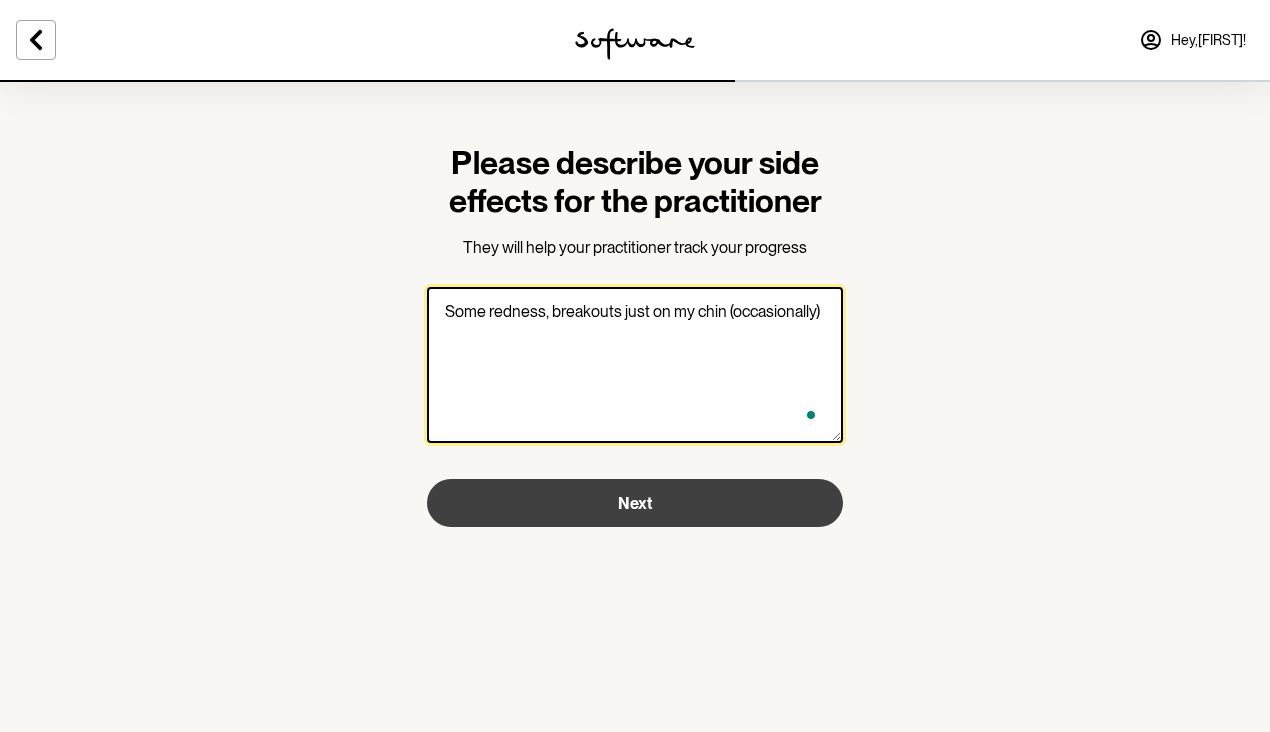 type on "Some redness, breakouts just on my chin (occasionally)" 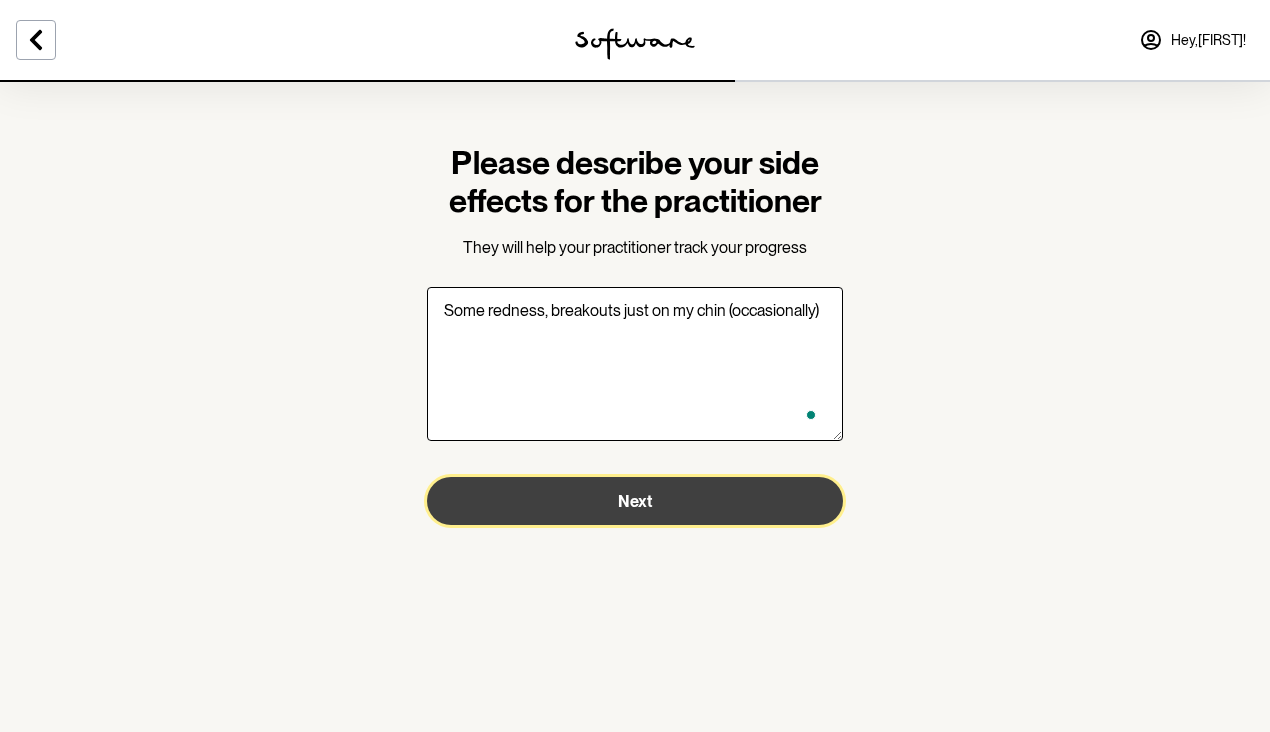 click on "Next" at bounding box center [635, 501] 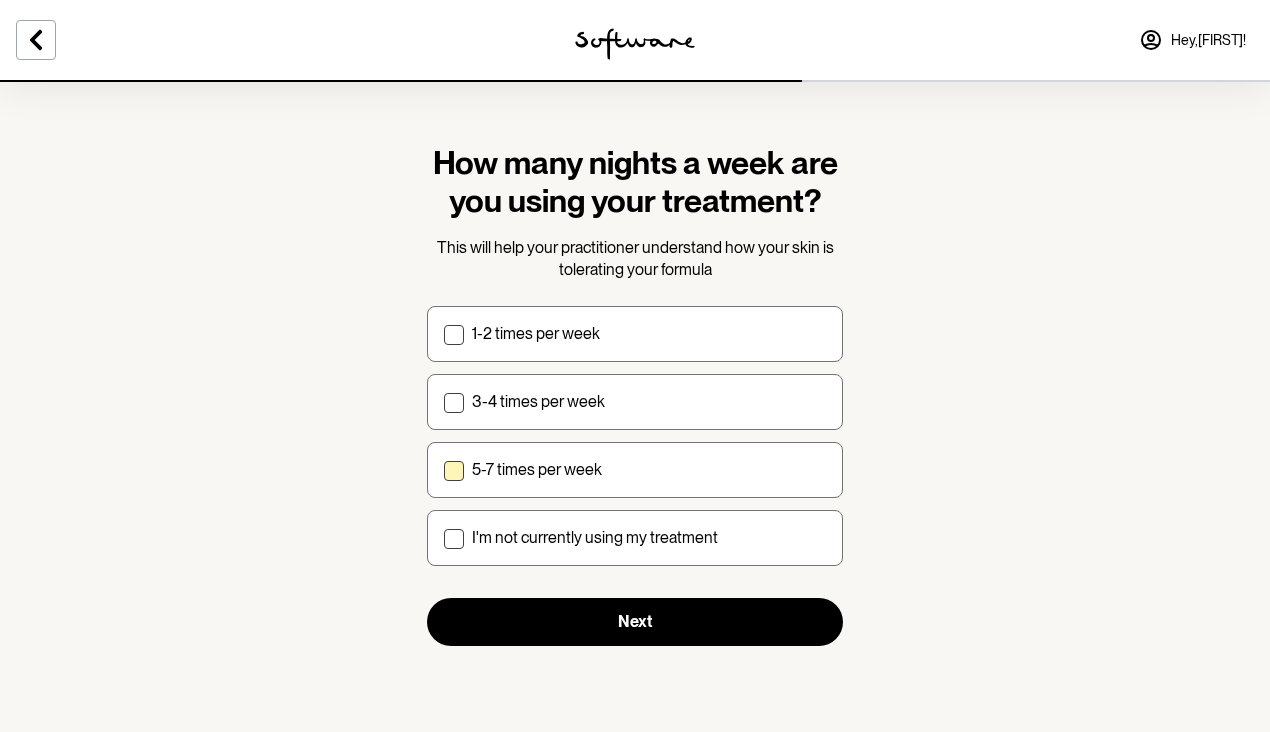 click at bounding box center [454, 471] 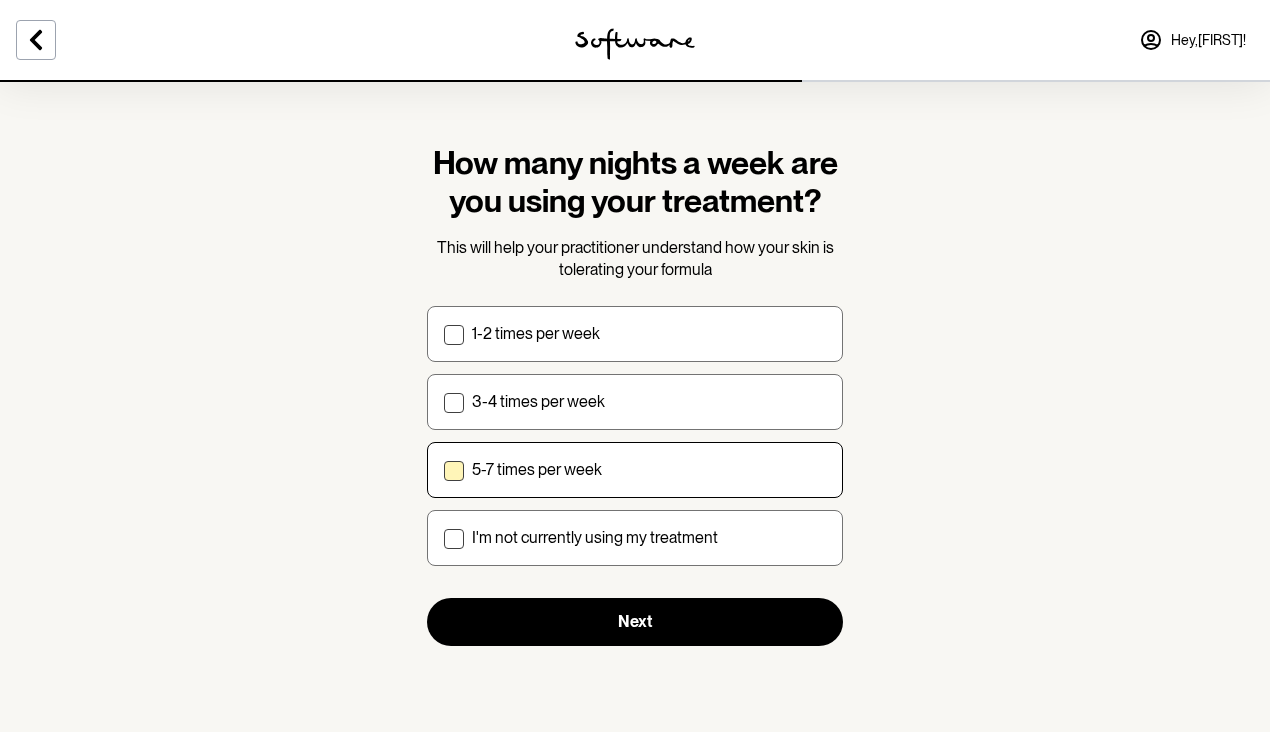 click on "5-7 times per week" at bounding box center (443, 469) 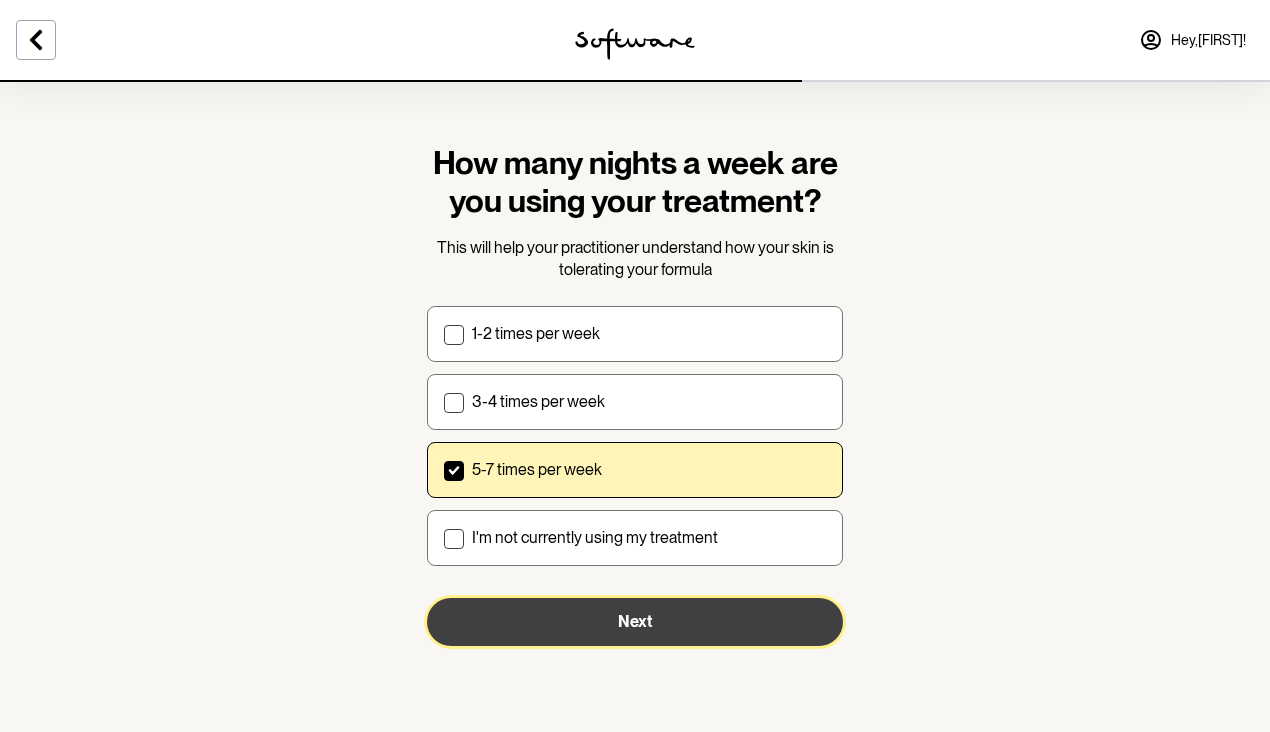 click on "Next" at bounding box center [635, 622] 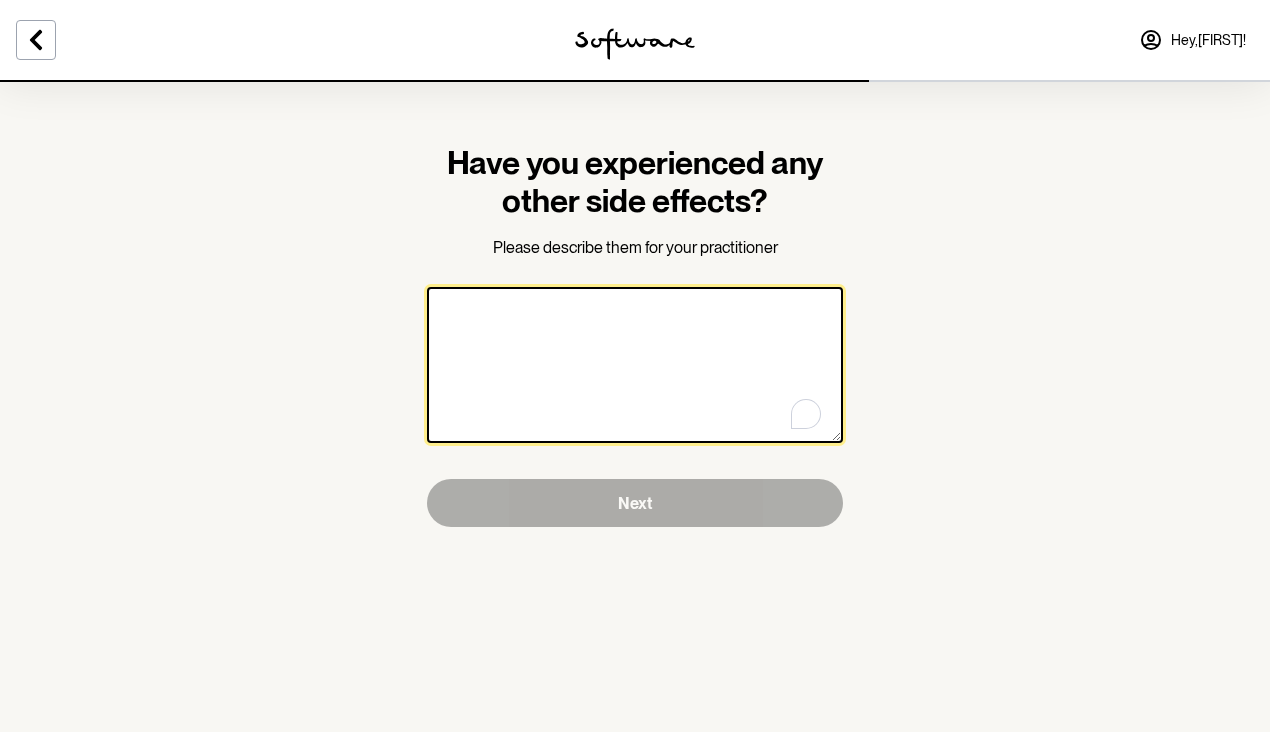 click at bounding box center (635, 365) 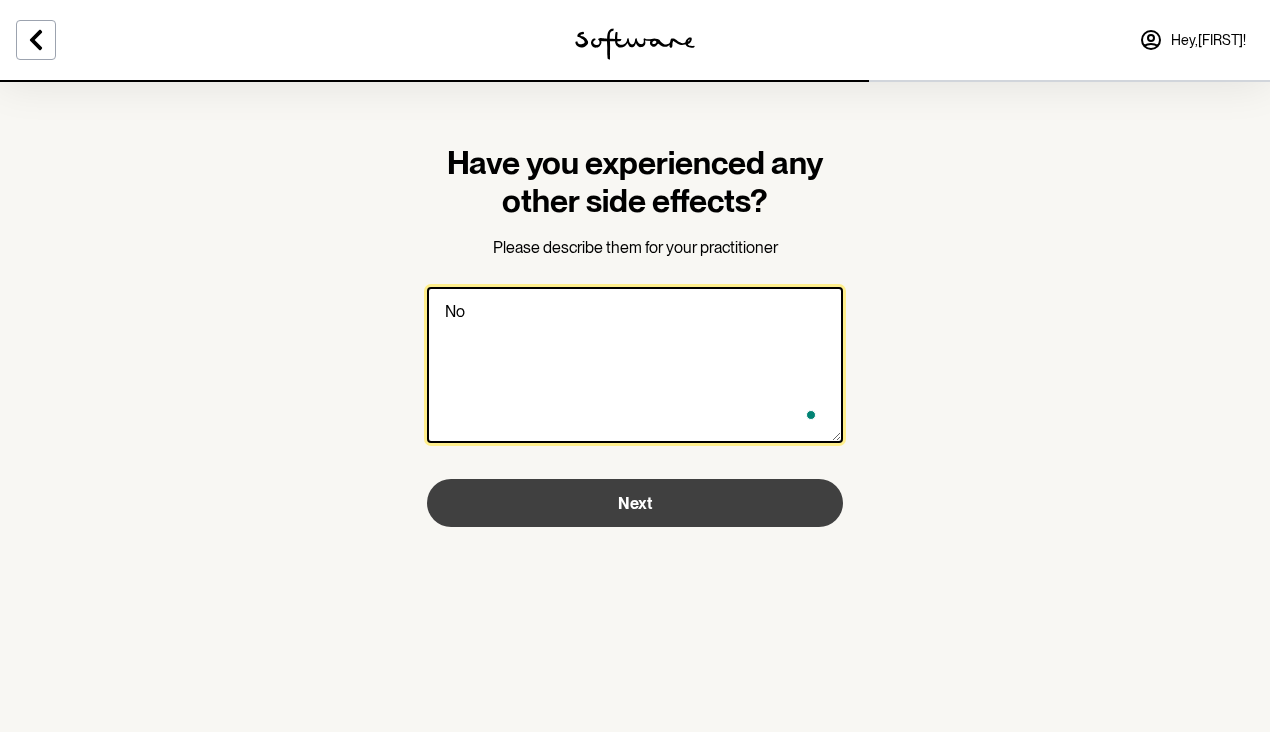 type on "No" 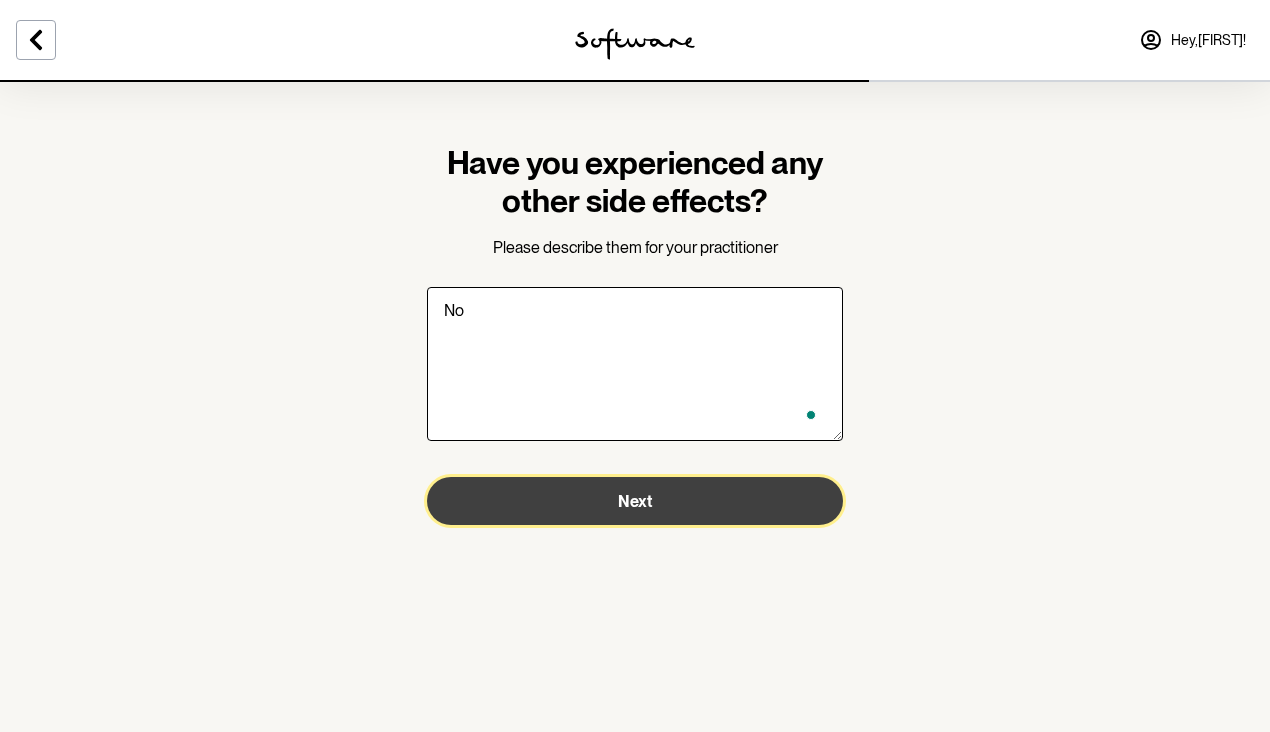 click on "Next" at bounding box center (635, 501) 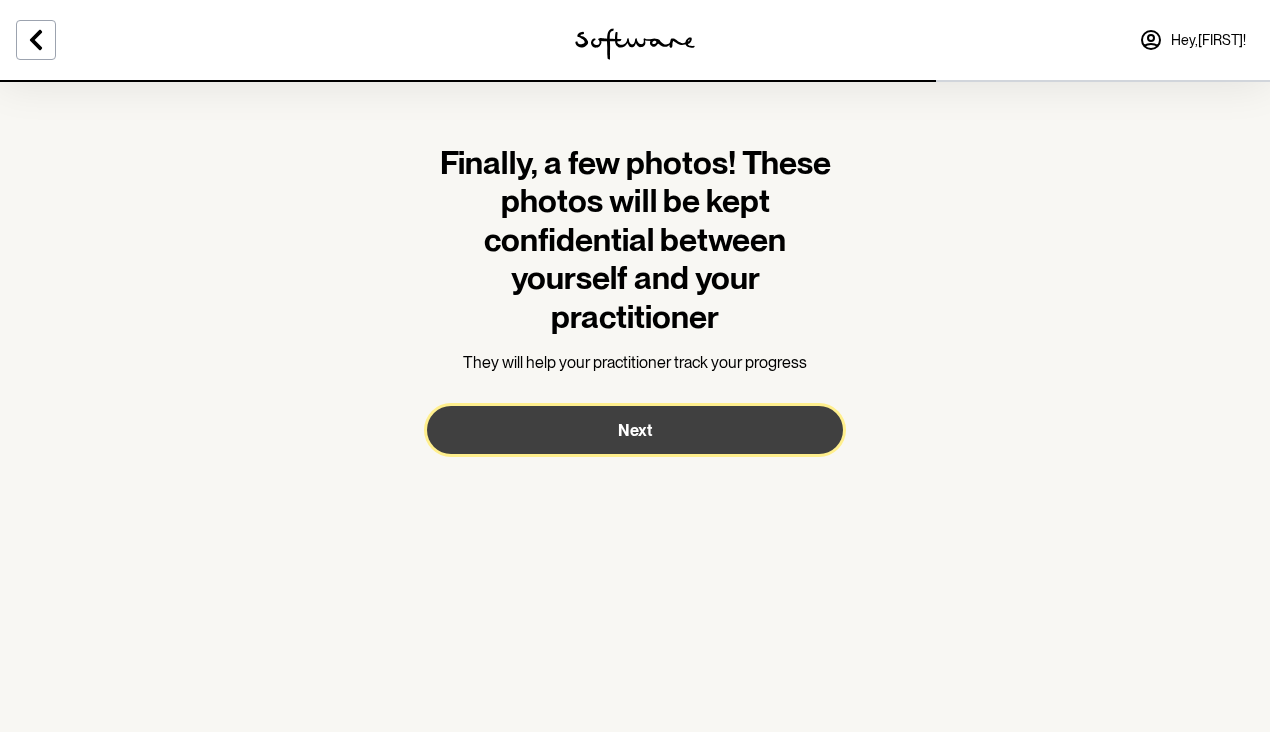 click on "Next" at bounding box center [635, 430] 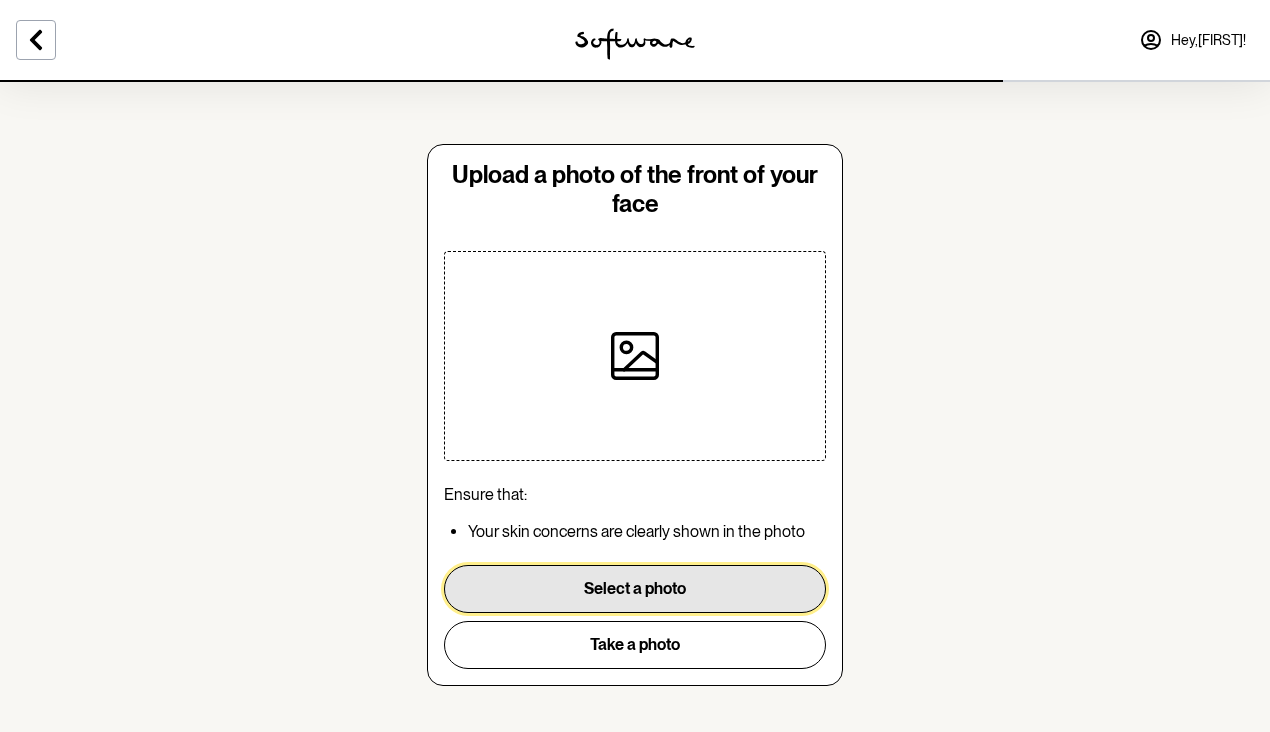 click on "Select a photo" at bounding box center (635, 589) 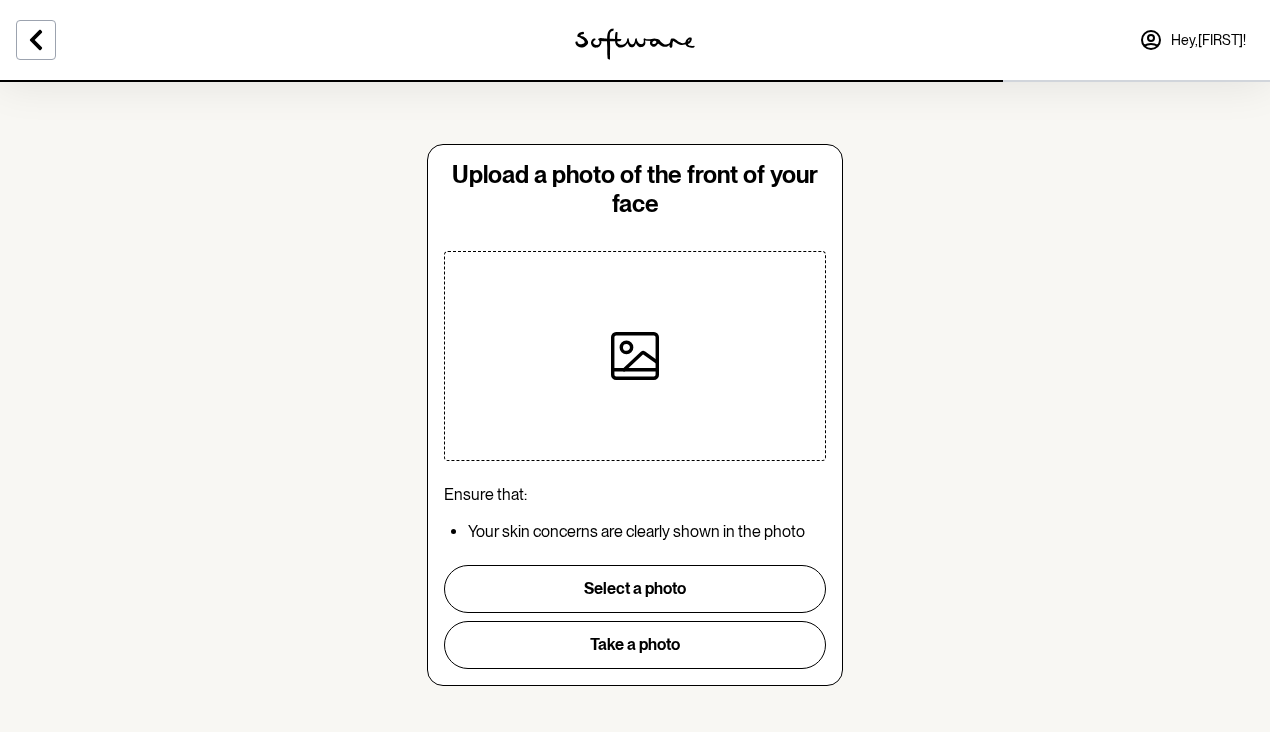 click 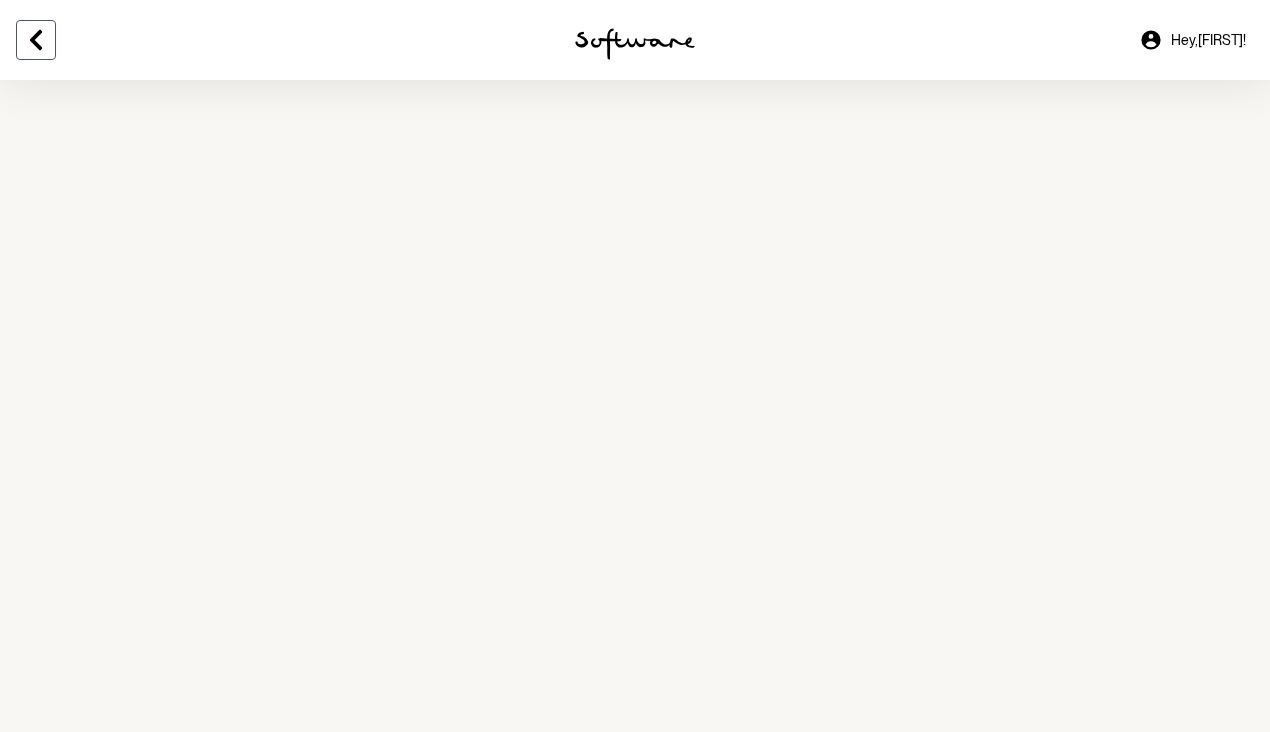 click 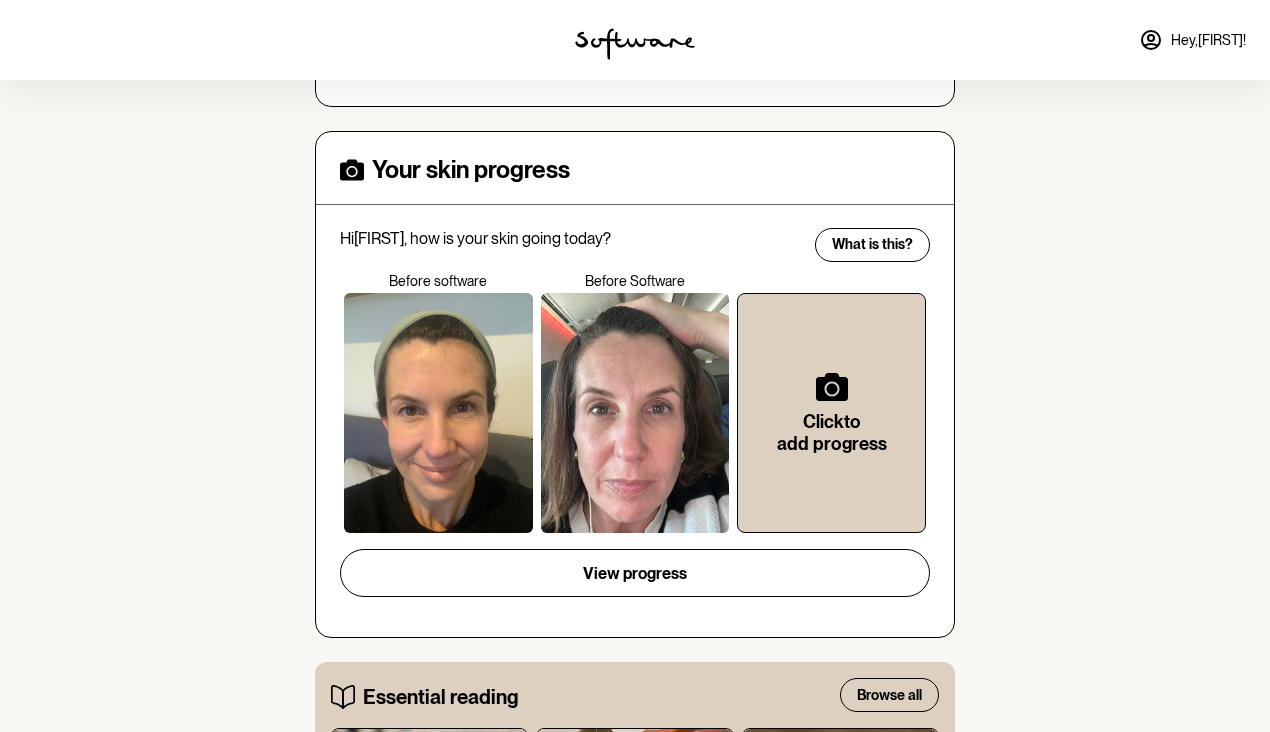 scroll, scrollTop: 480, scrollLeft: 0, axis: vertical 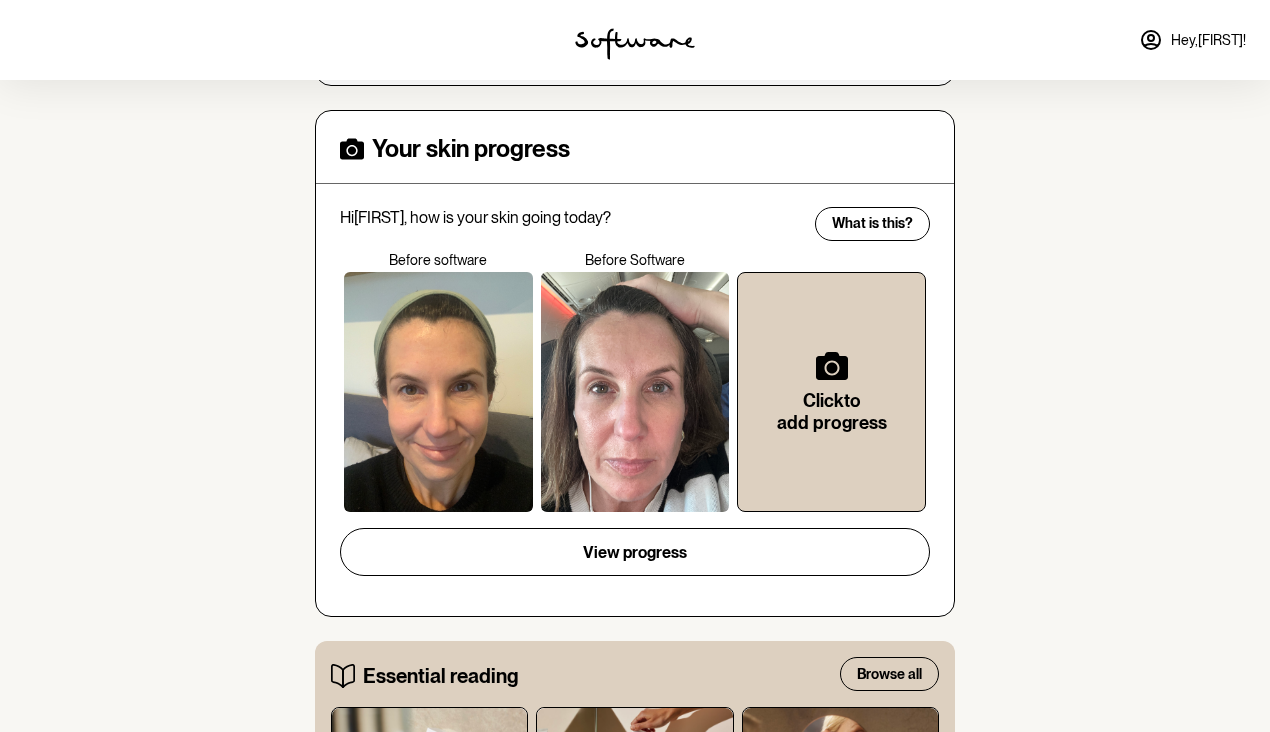 click at bounding box center [635, 392] 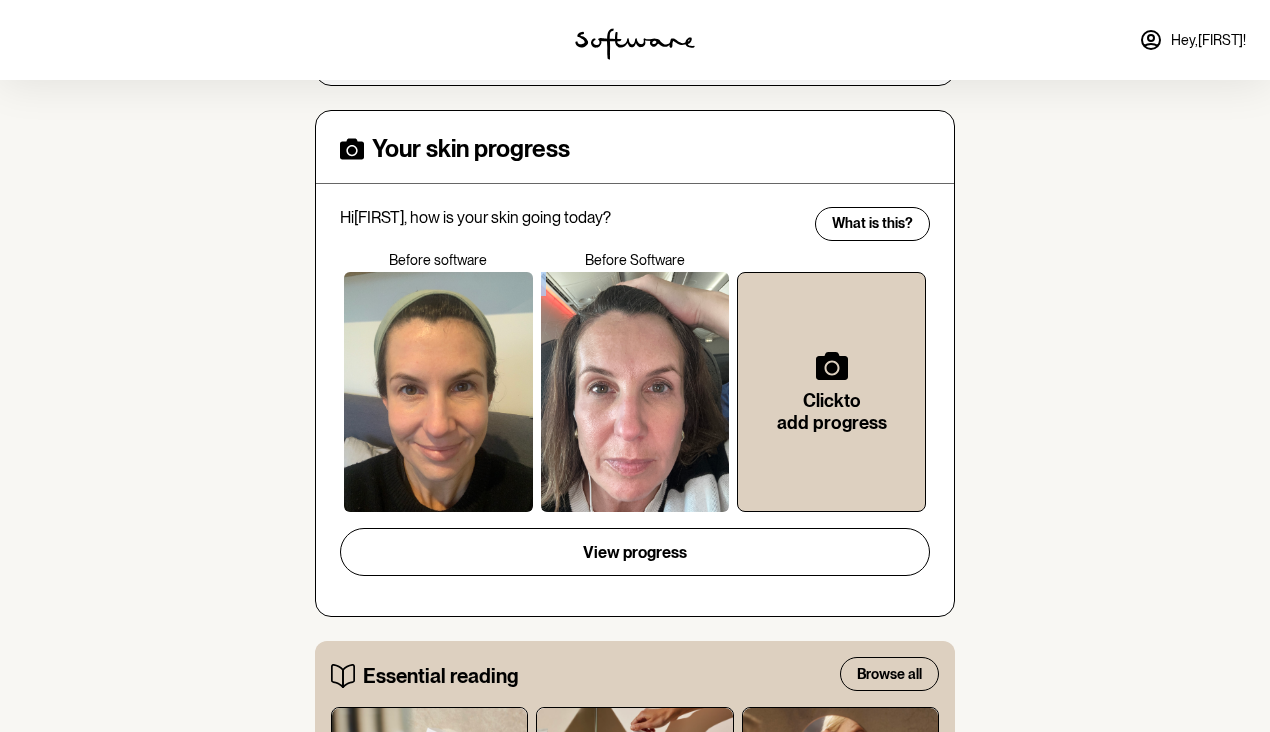 click at bounding box center (635, 392) 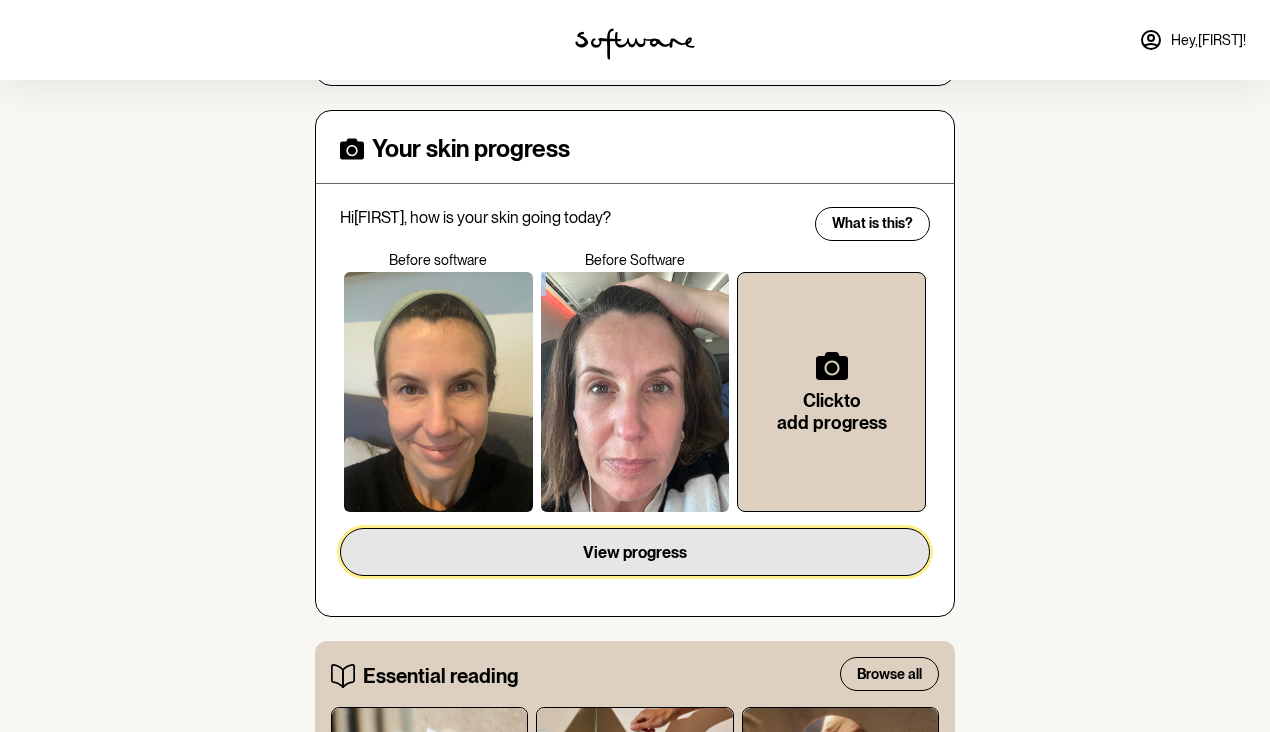 click on "View progress" at bounding box center (635, 552) 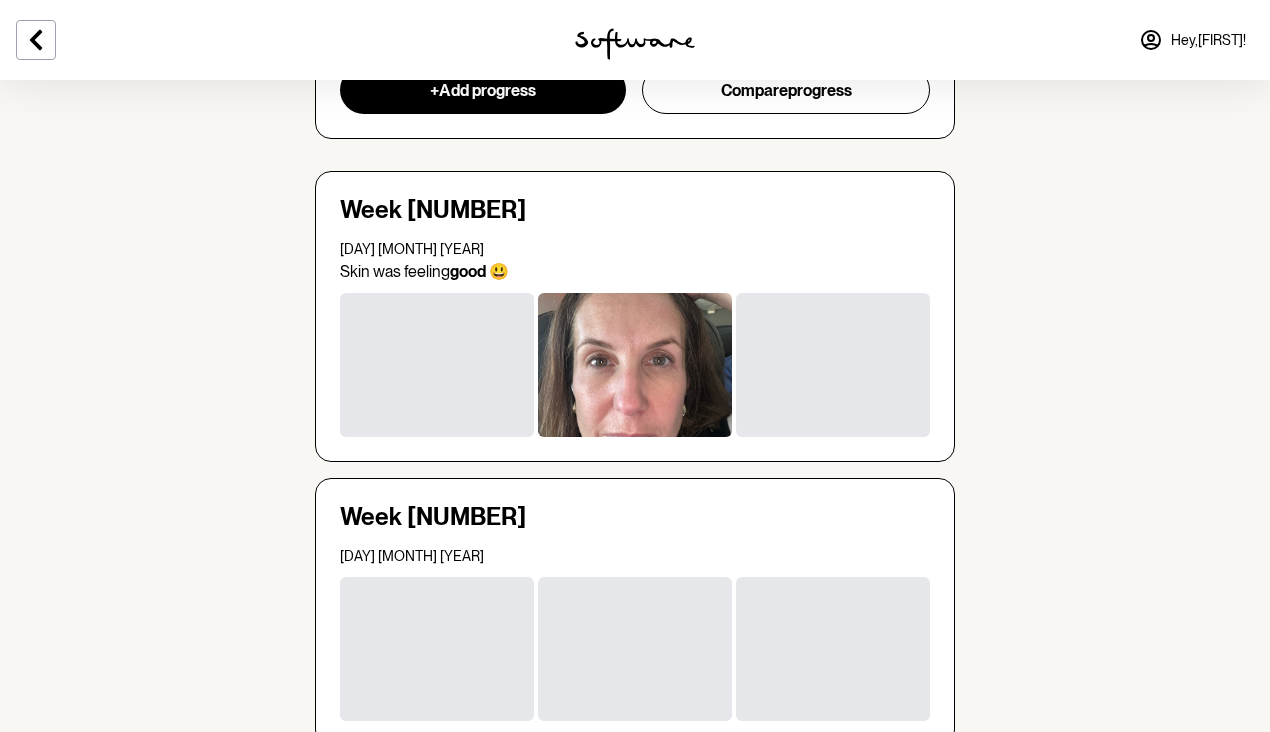 scroll, scrollTop: 280, scrollLeft: 0, axis: vertical 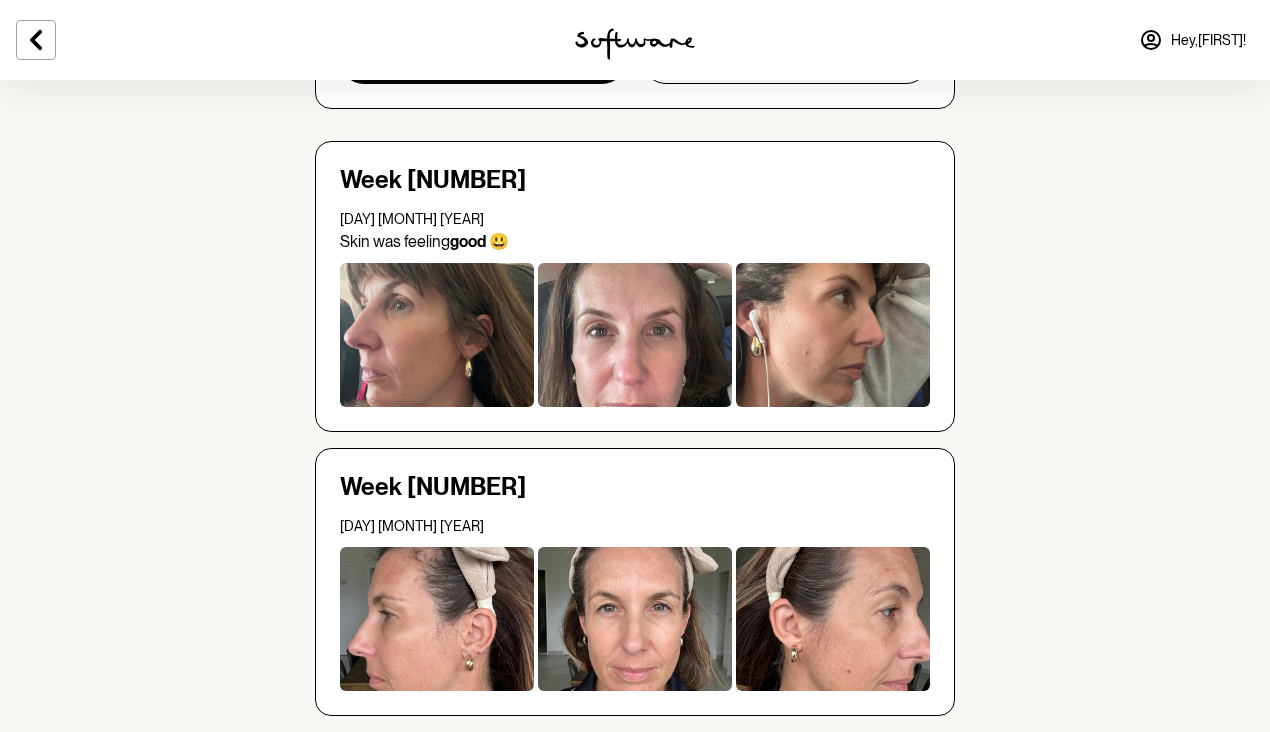 click at bounding box center [437, 335] 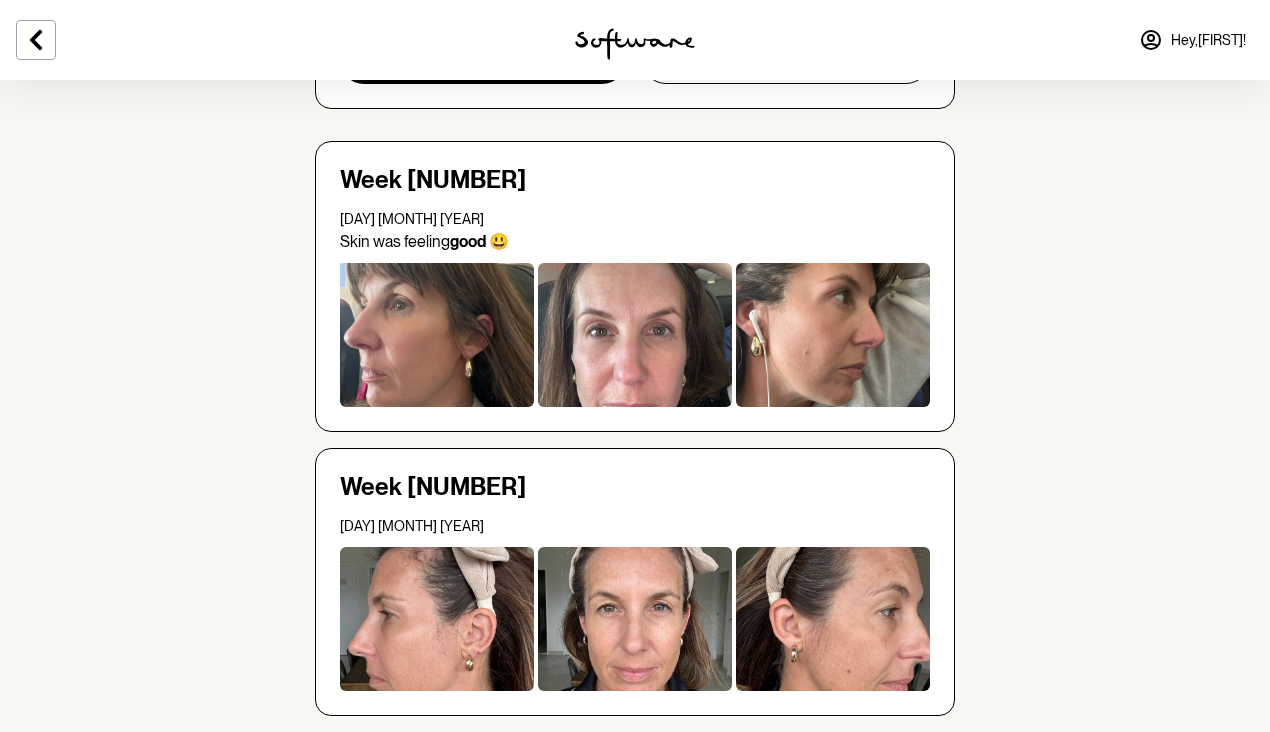 click at bounding box center (437, 335) 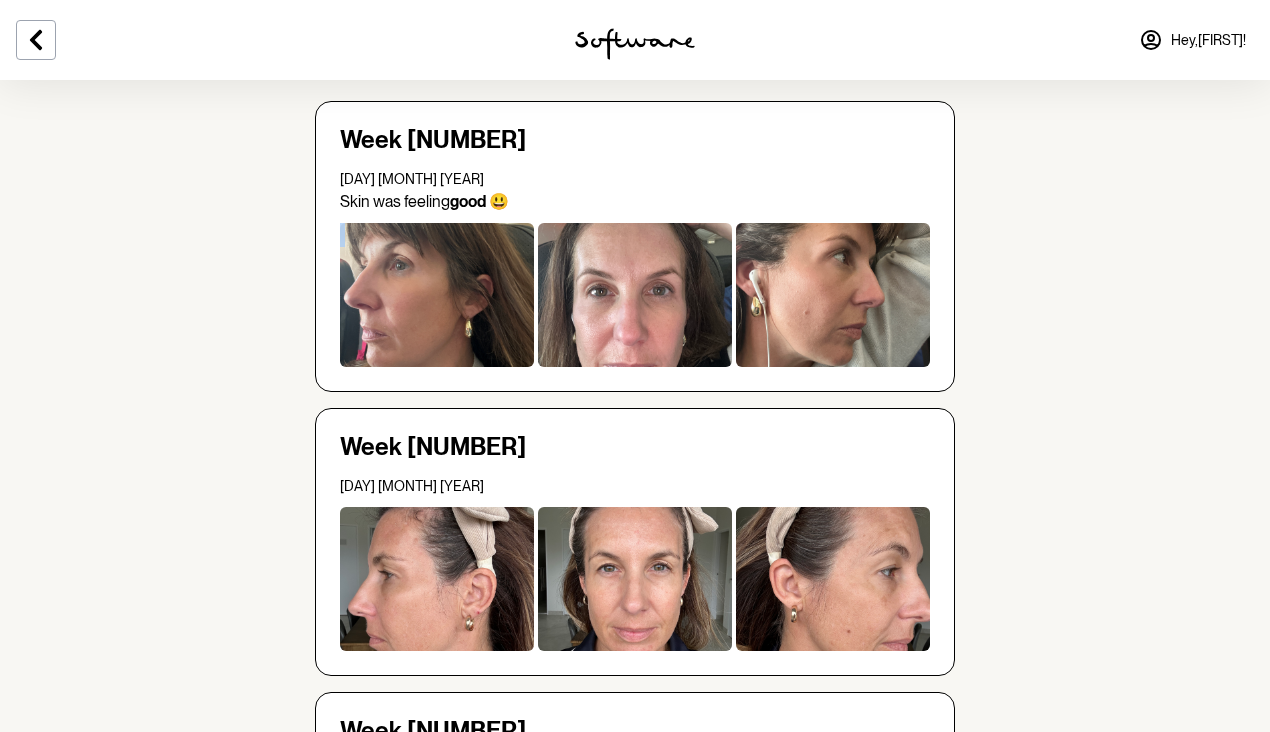click at bounding box center (437, 295) 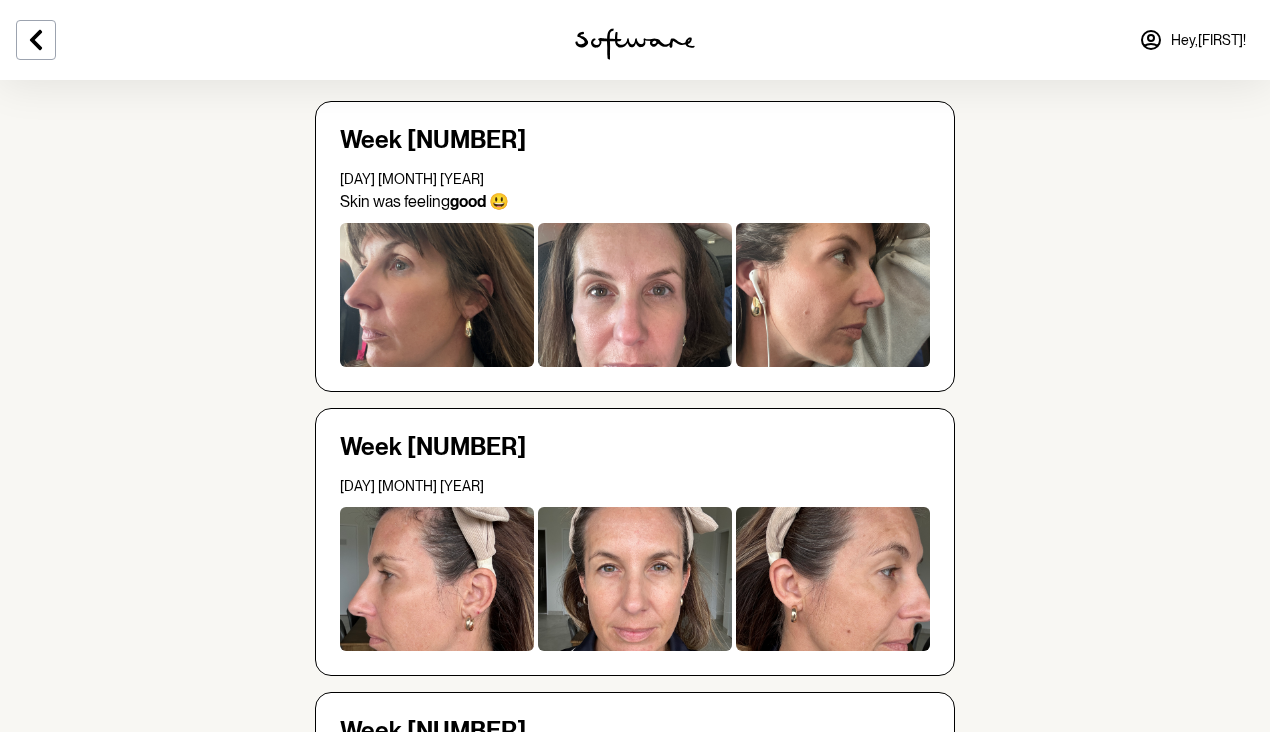 click at bounding box center [437, 295] 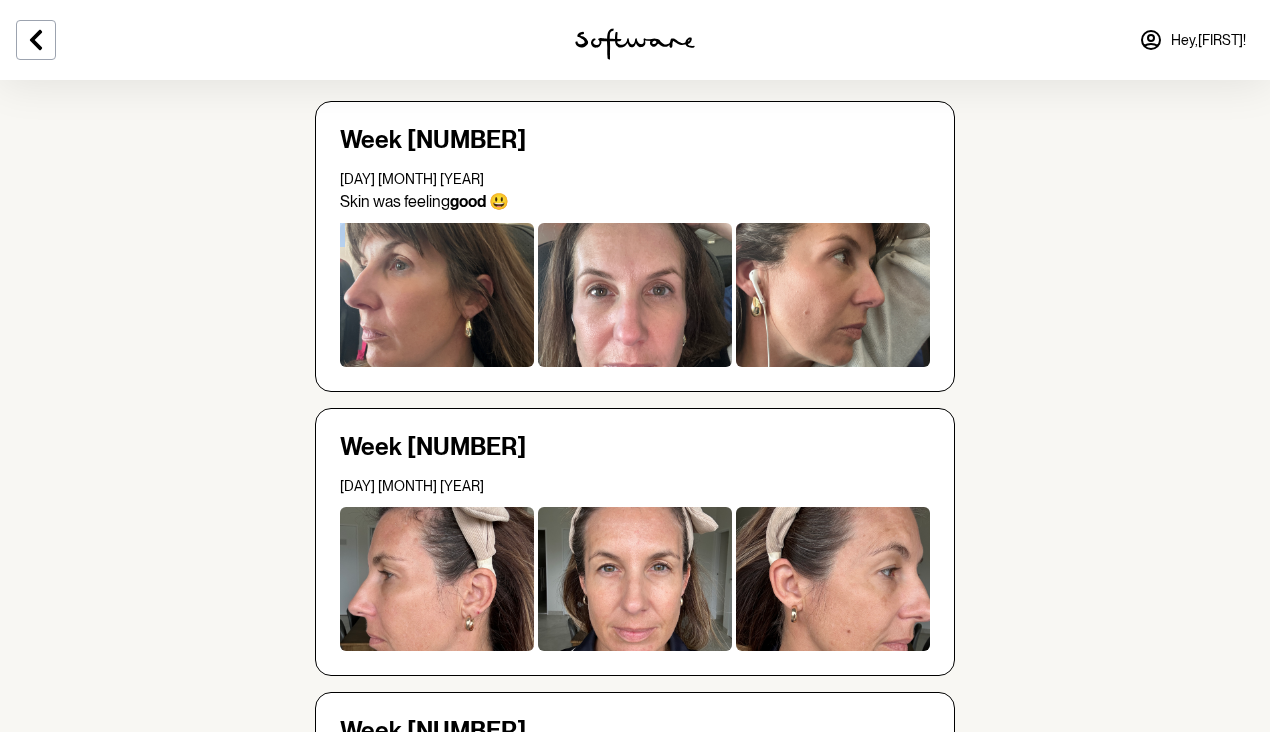 click at bounding box center [437, 295] 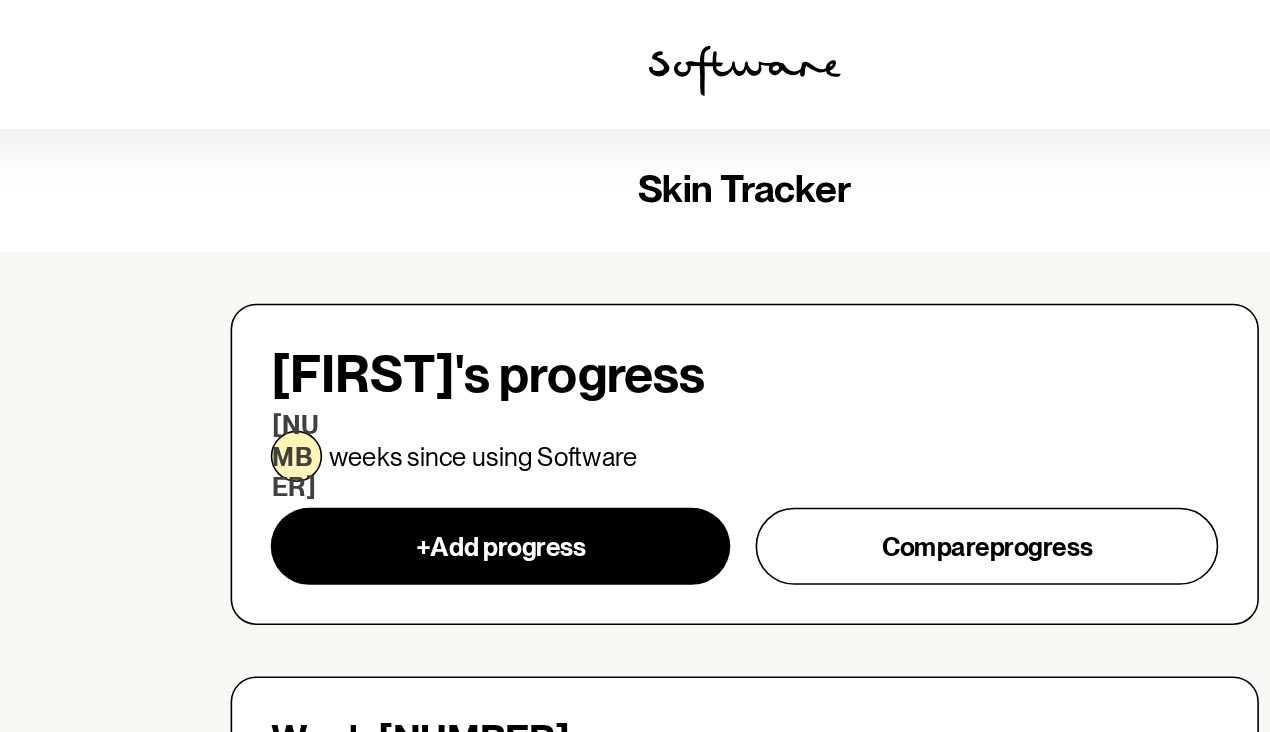 scroll, scrollTop: 0, scrollLeft: 0, axis: both 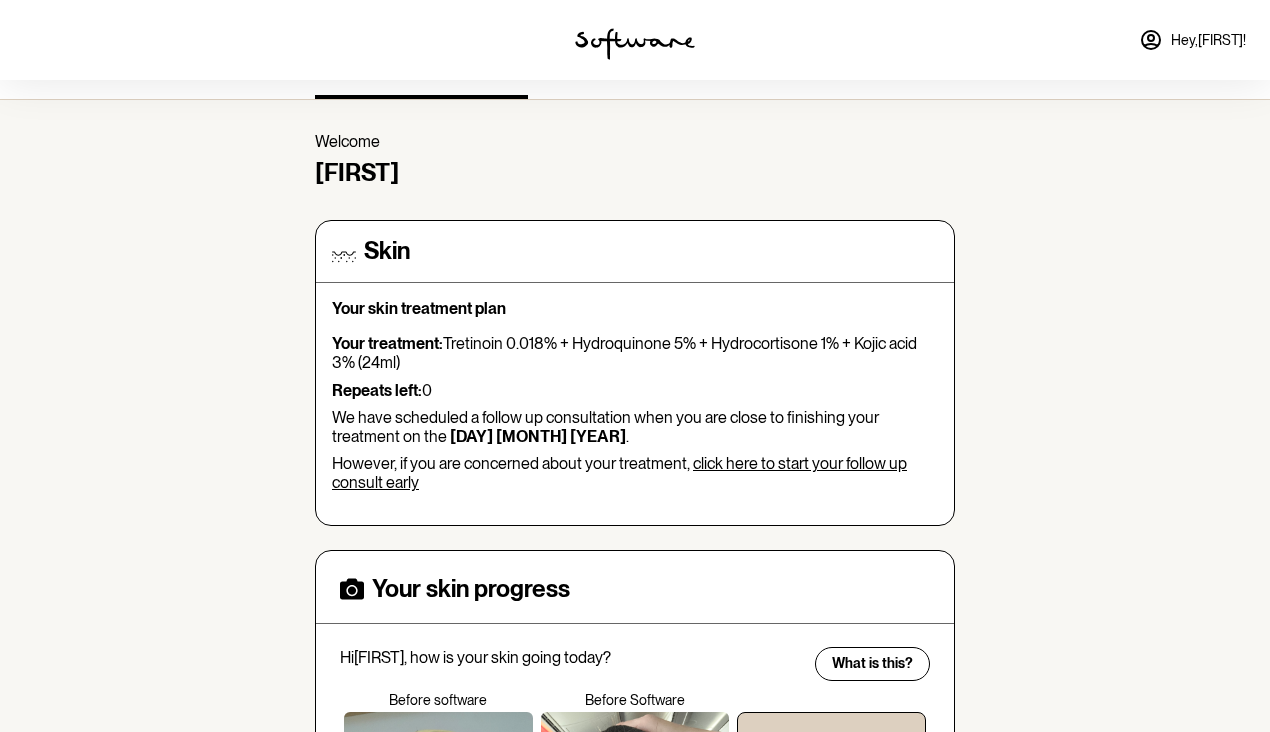 click on "click here to start your follow up consult early" at bounding box center [619, 473] 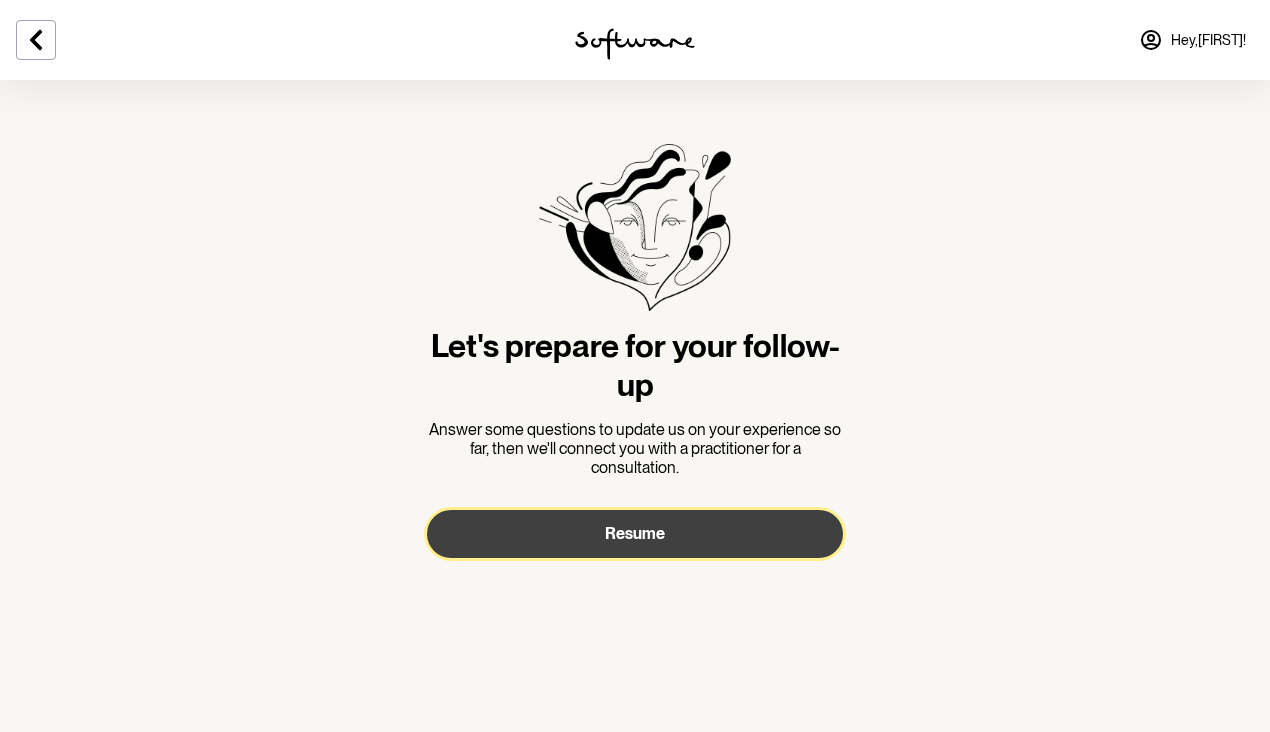 click on "Resume" at bounding box center [635, 533] 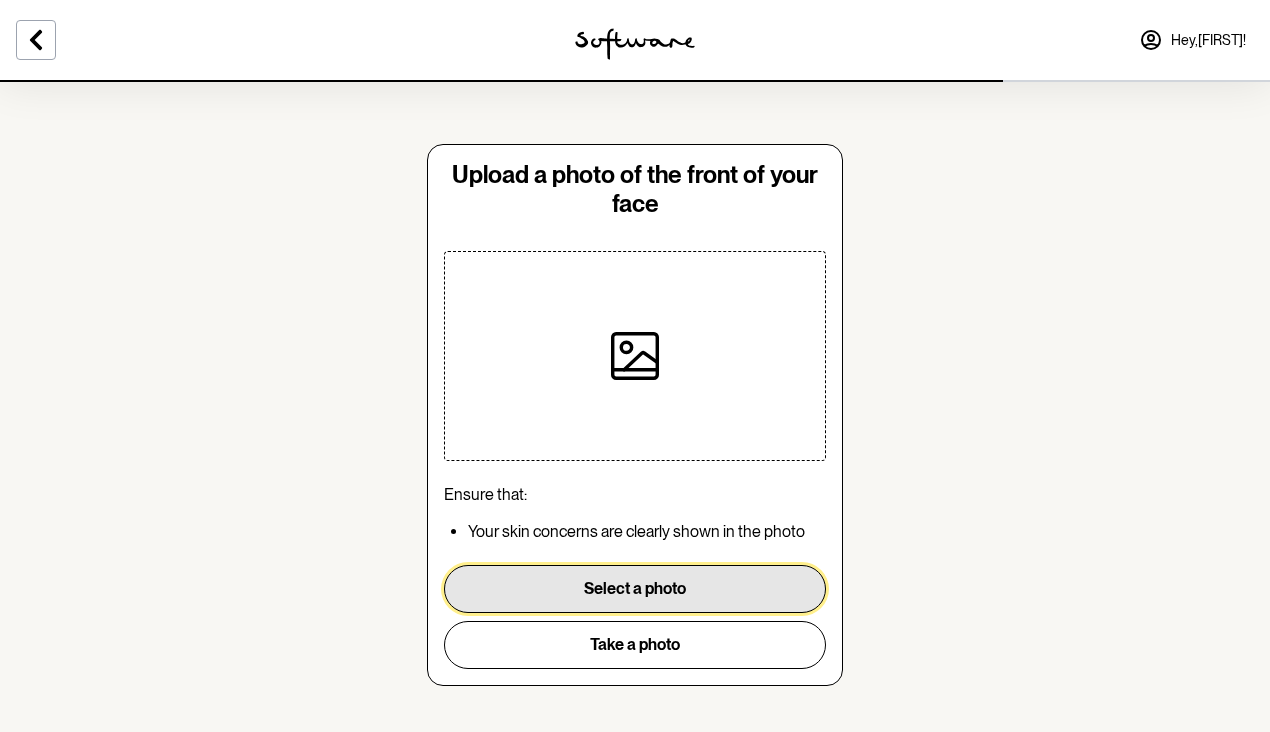 click on "Select a photo" at bounding box center [635, 589] 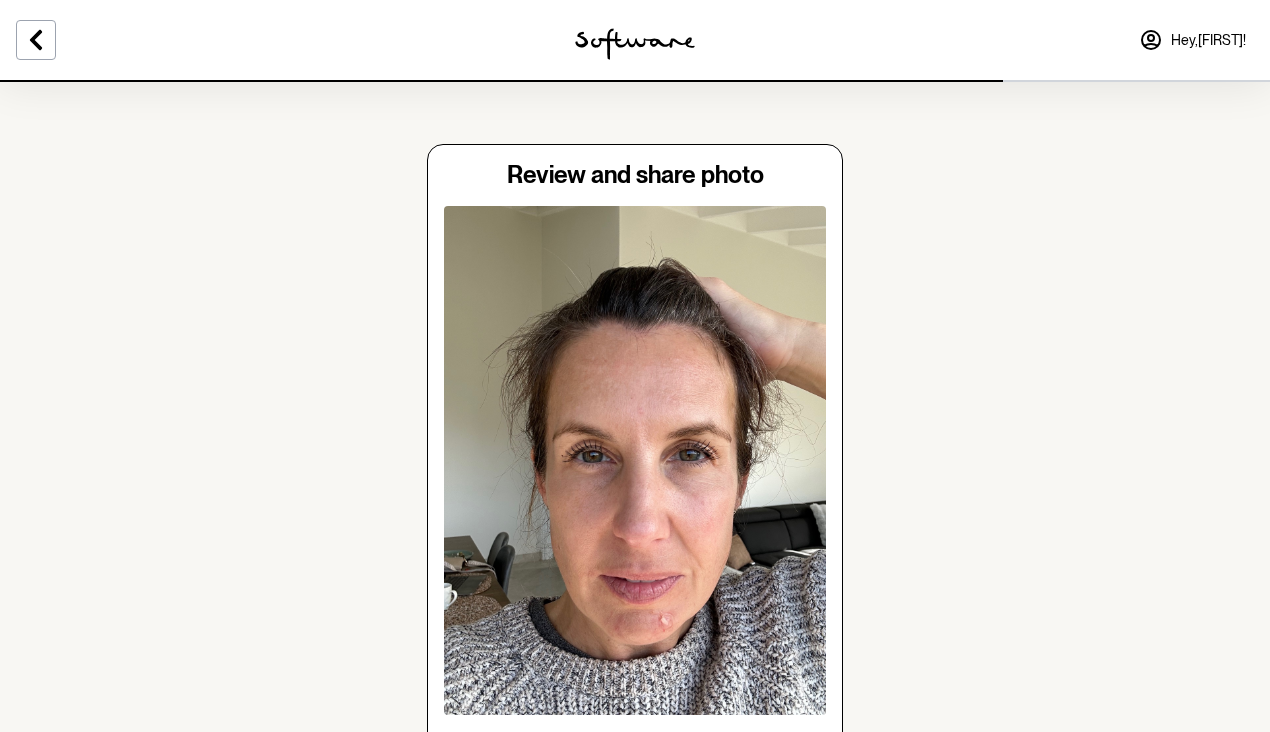 click on "Review and share photo Ensure that: Your skin concerns are clearly shown in the photo Confirm Retake photo" at bounding box center (635, 494) 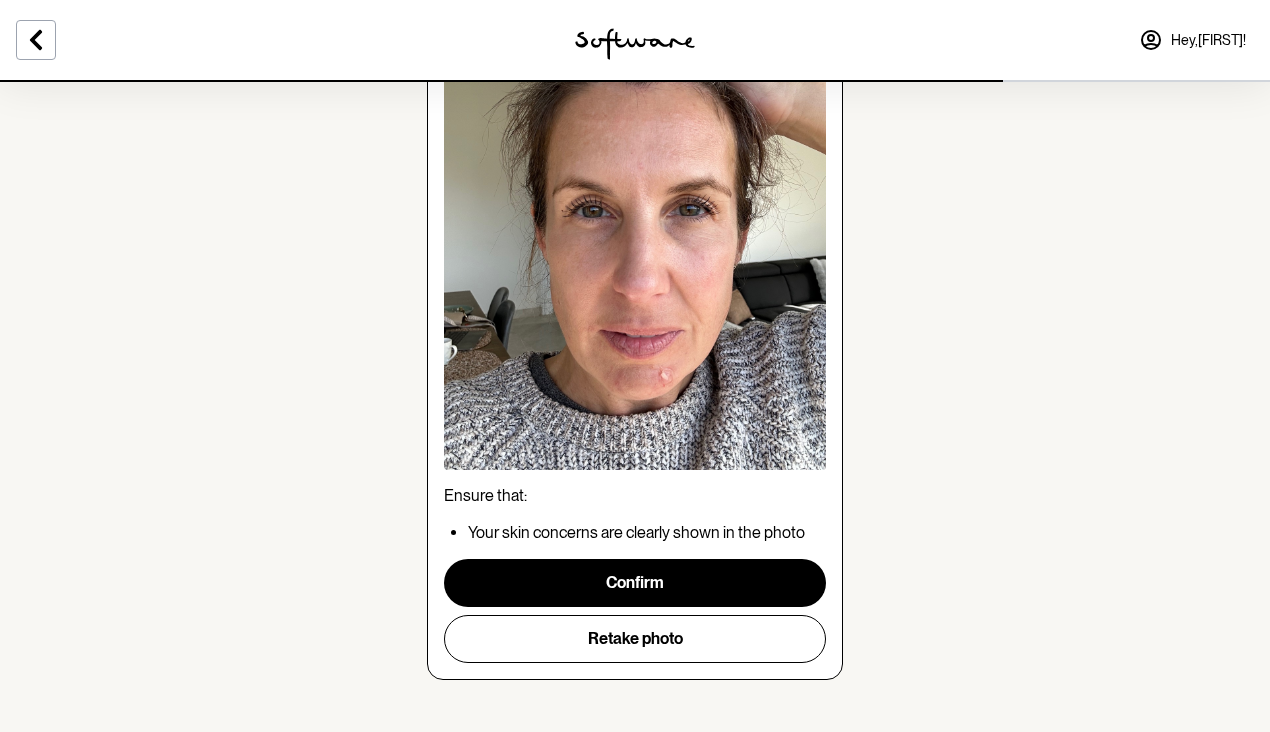 scroll, scrollTop: 257, scrollLeft: 0, axis: vertical 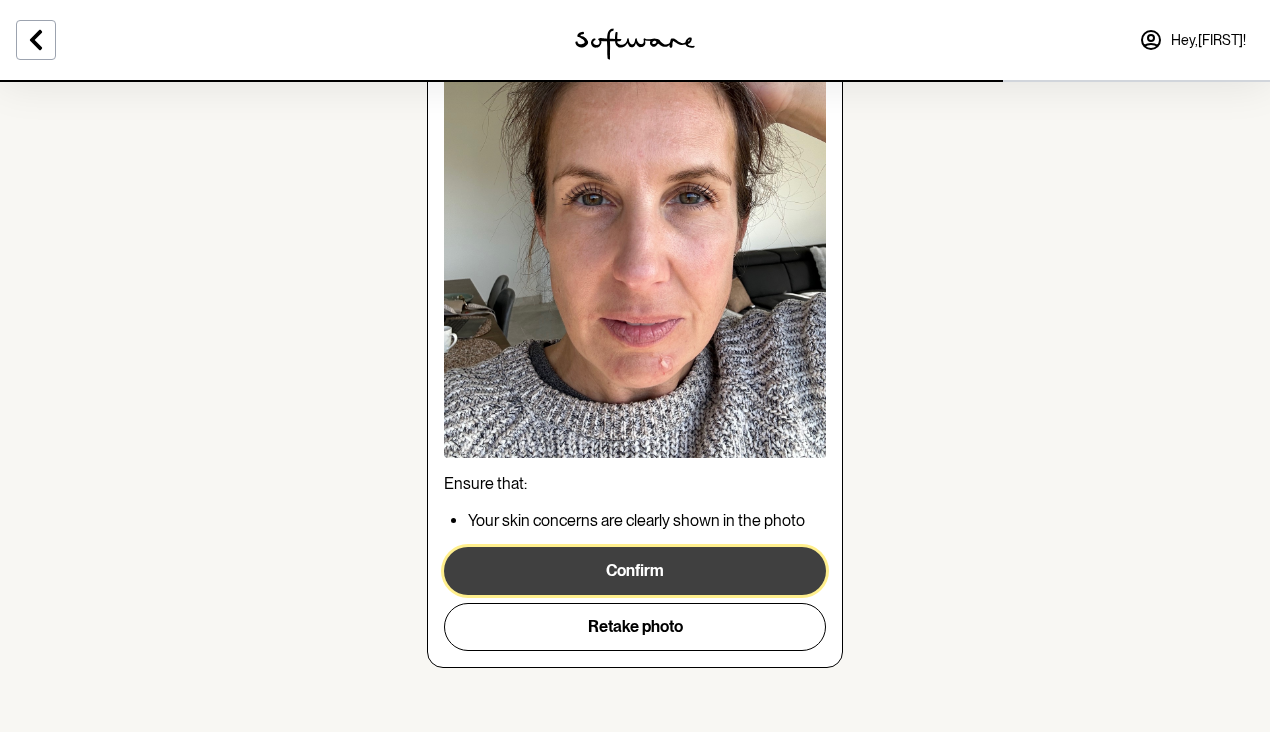 click on "Confirm" at bounding box center [635, 571] 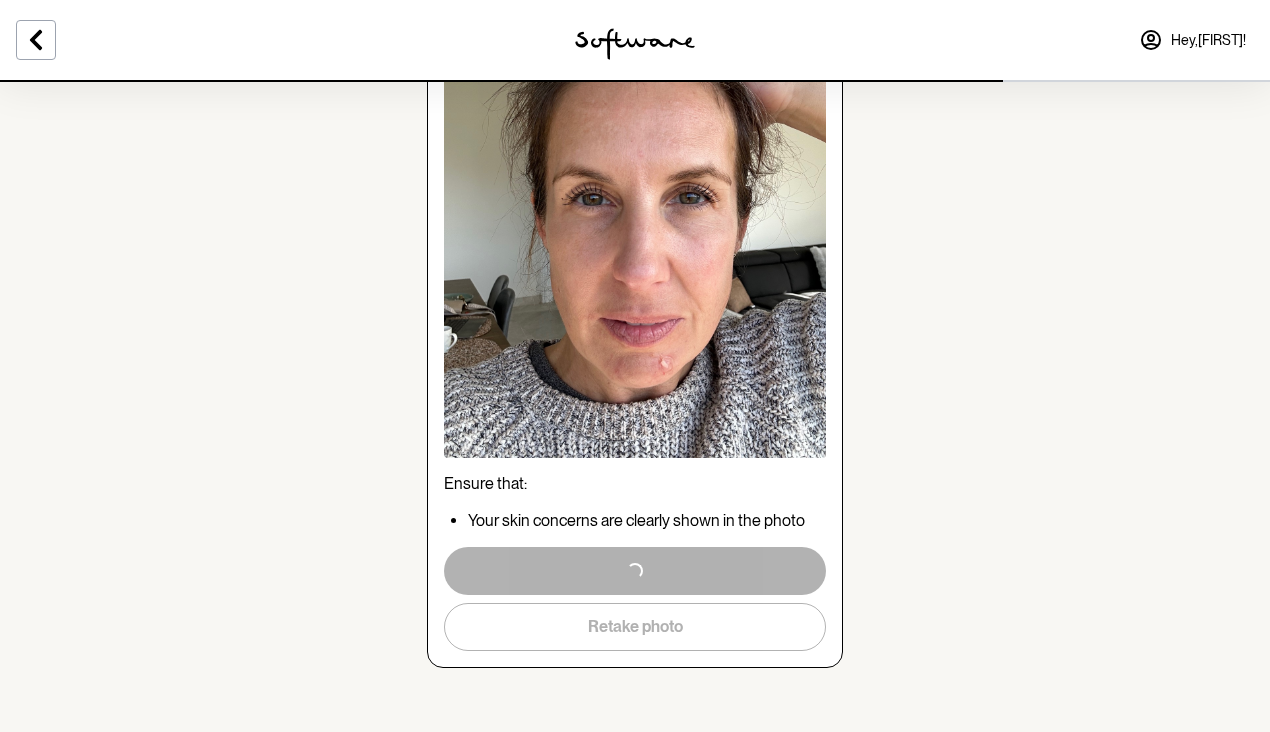 scroll, scrollTop: 0, scrollLeft: 0, axis: both 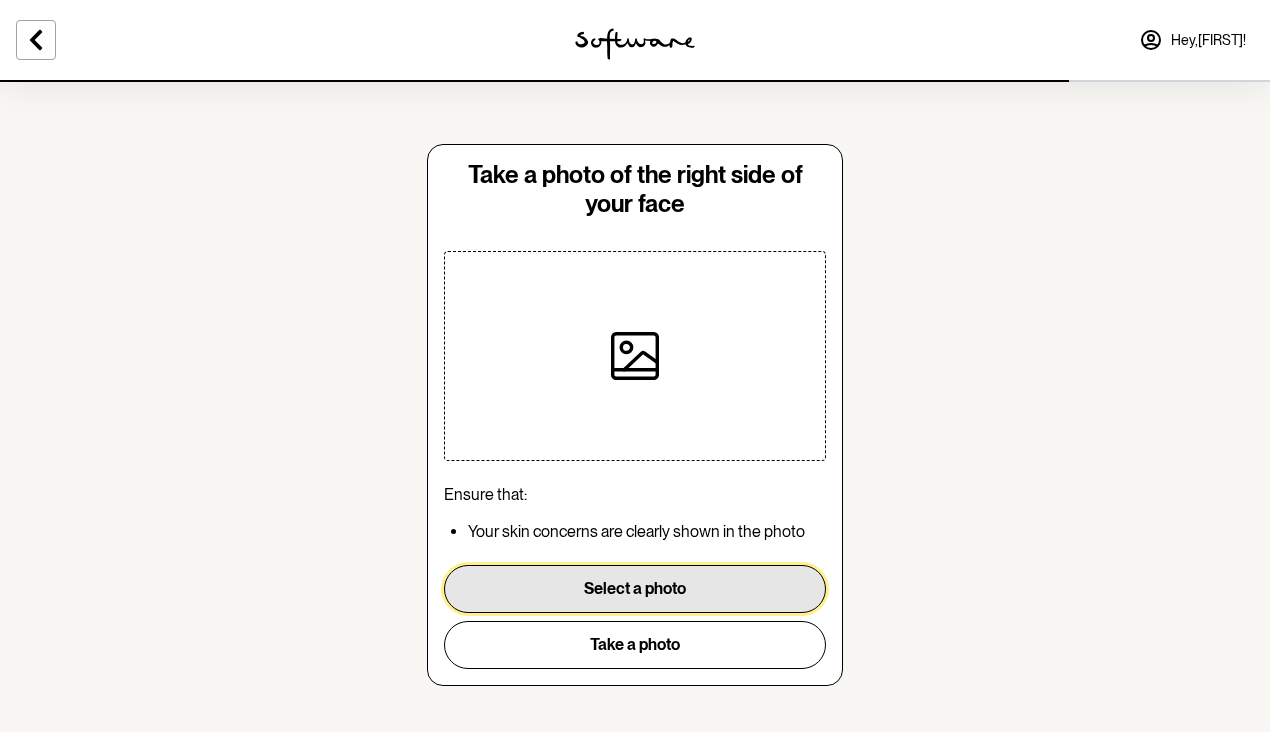 click on "Select a photo" at bounding box center [635, 589] 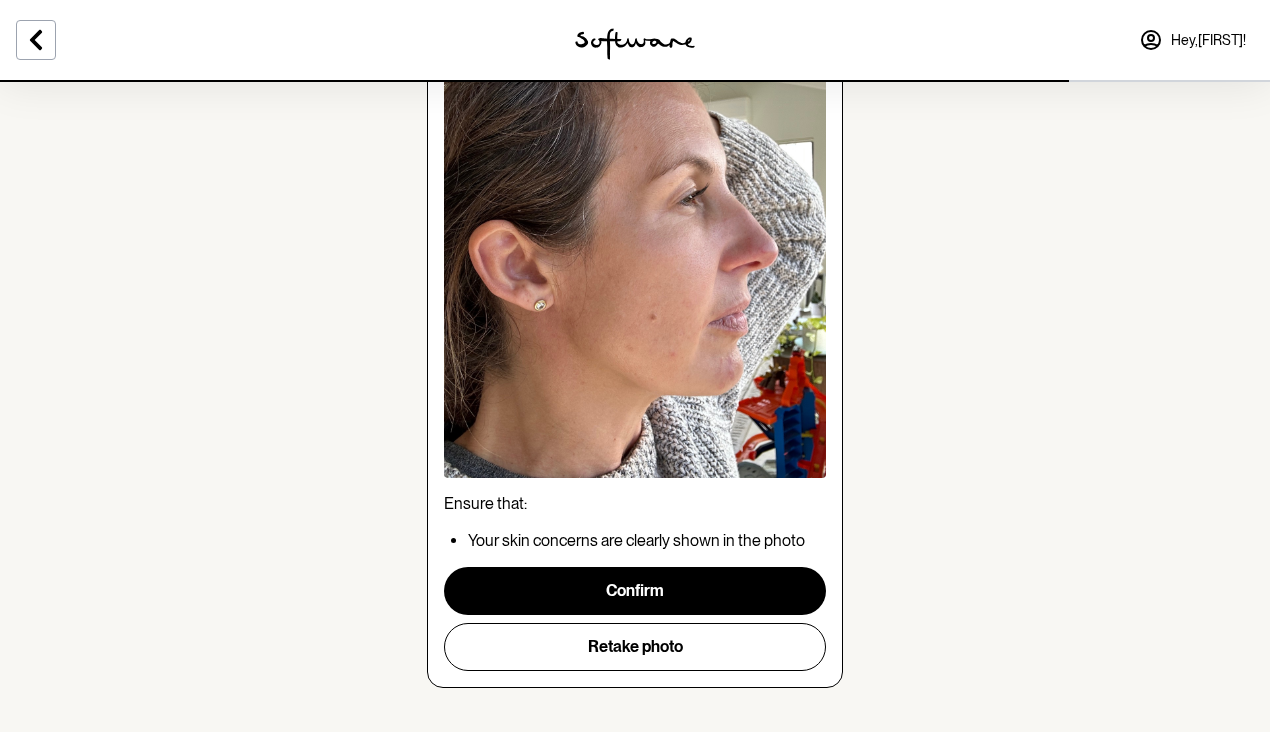 scroll, scrollTop: 240, scrollLeft: 0, axis: vertical 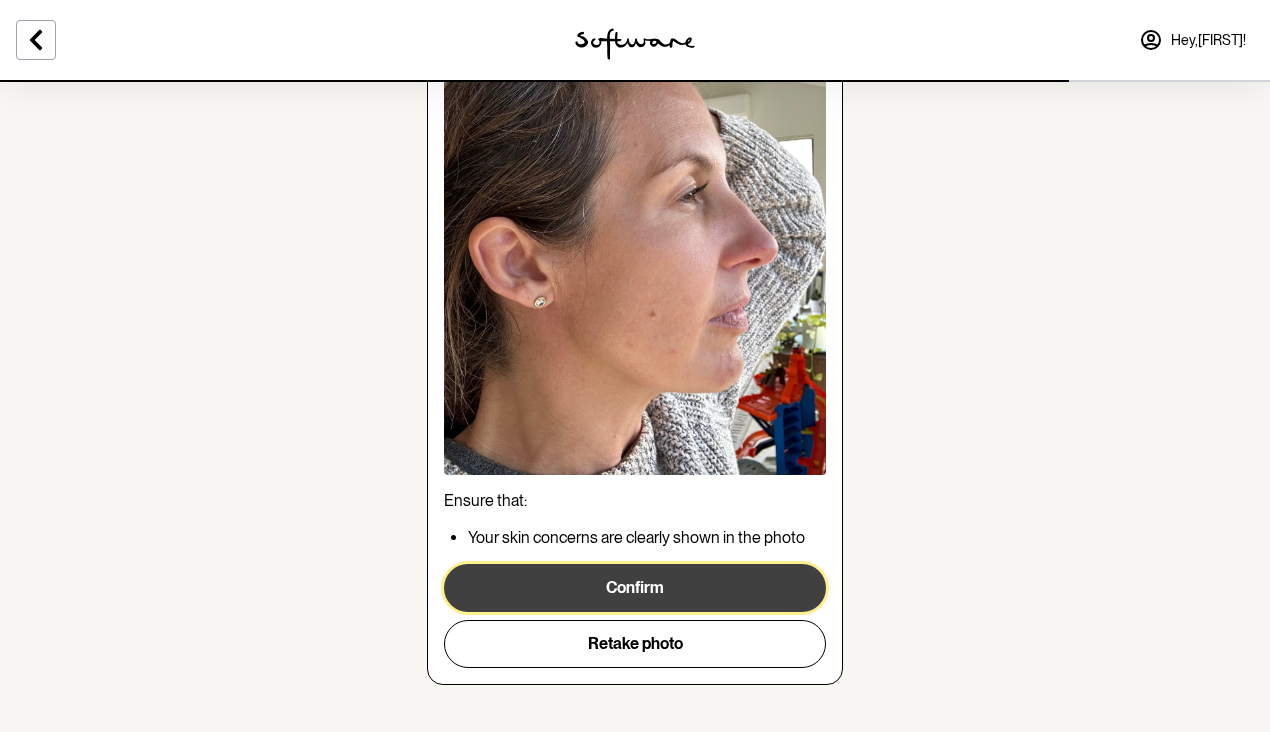 click on "Confirm" at bounding box center (635, 588) 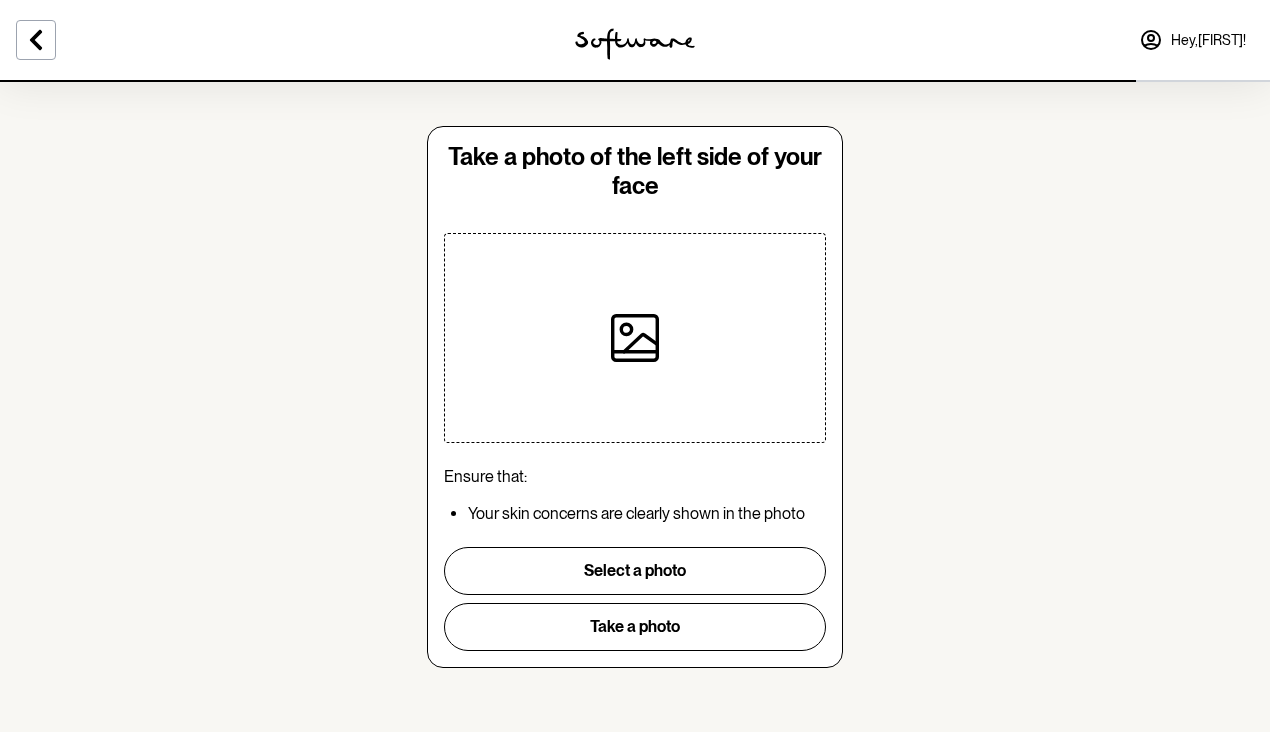 scroll, scrollTop: 0, scrollLeft: 0, axis: both 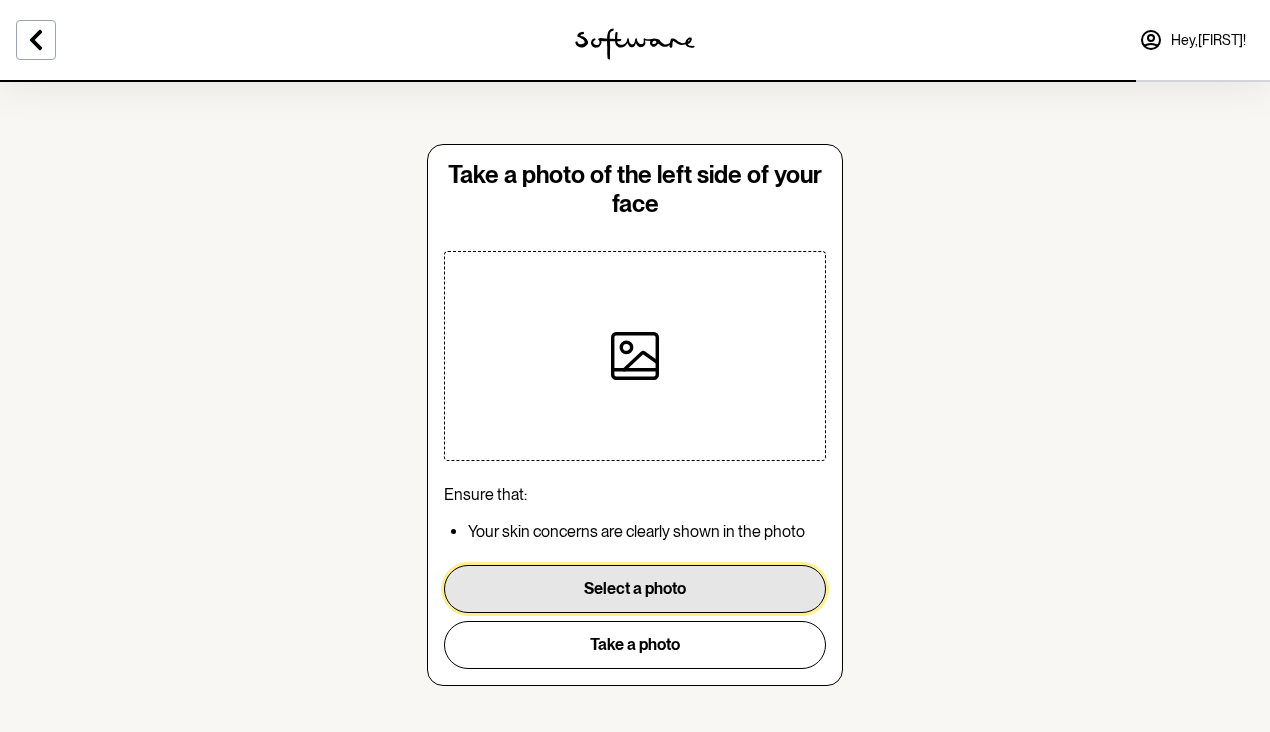 click on "Select a photo" at bounding box center (635, 589) 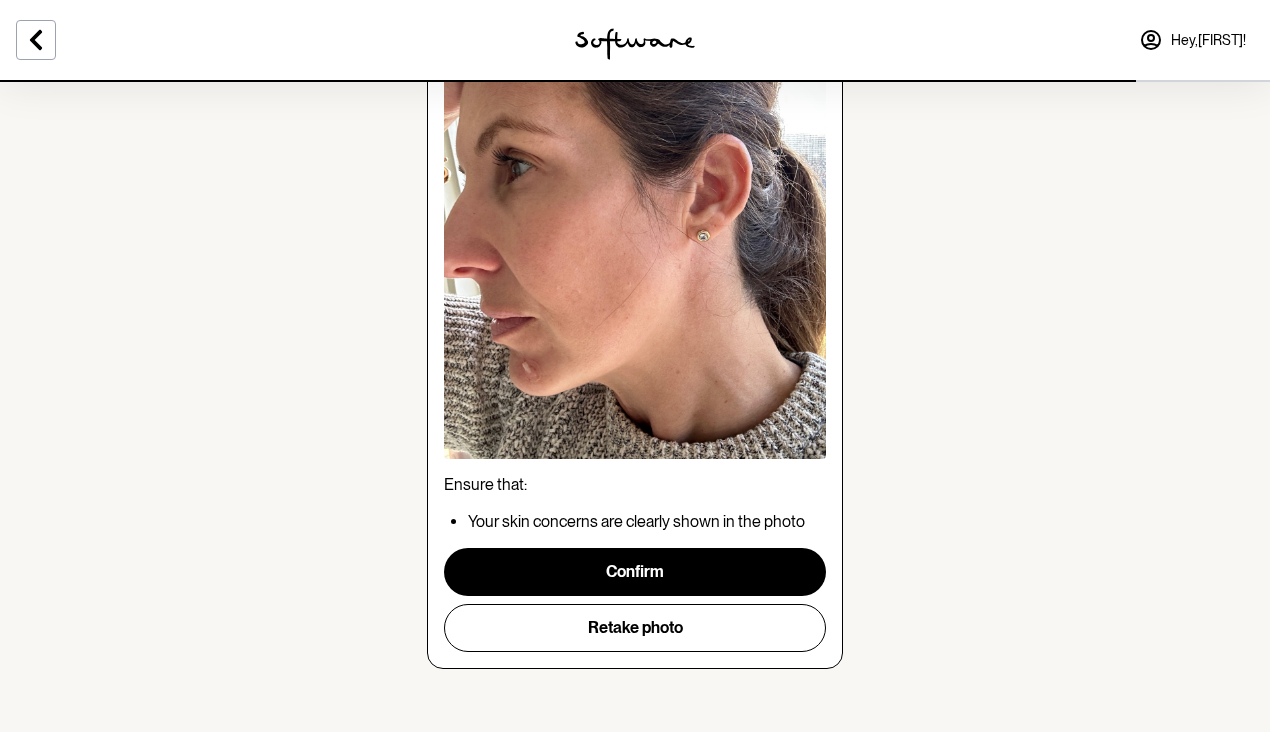 scroll, scrollTop: 257, scrollLeft: 0, axis: vertical 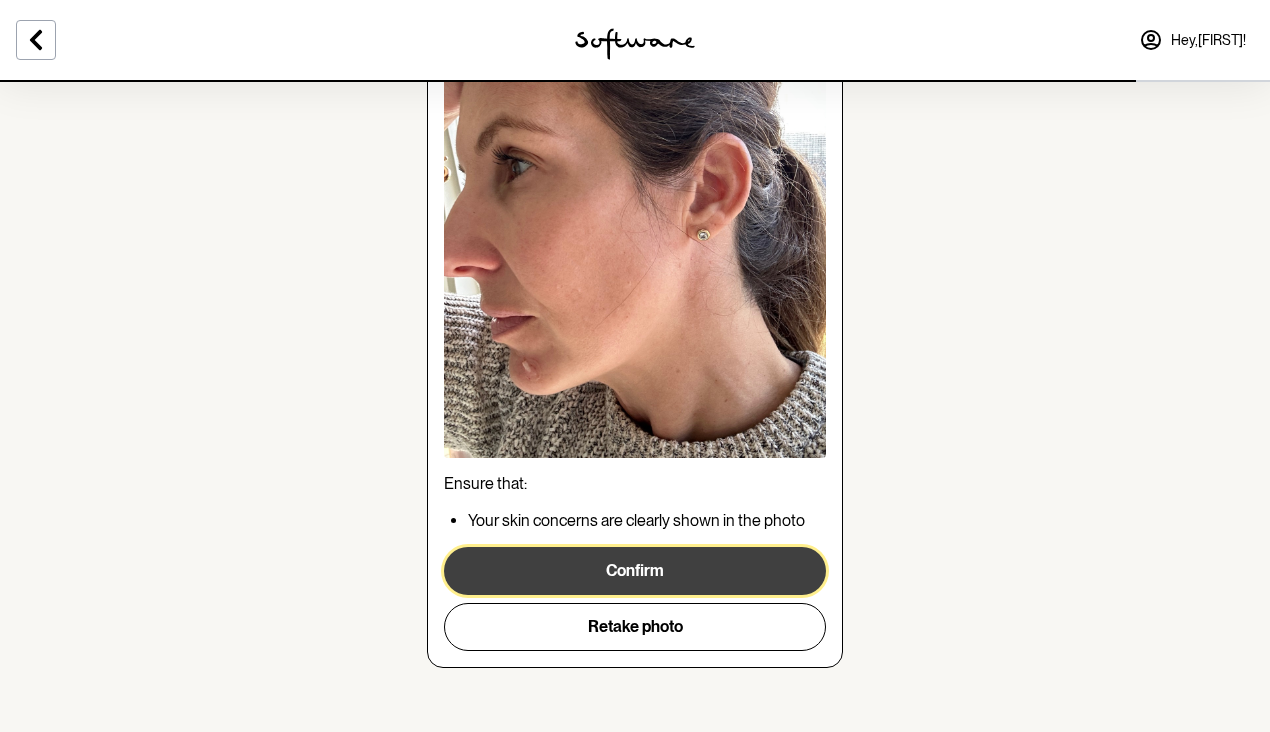click on "Confirm" at bounding box center (635, 571) 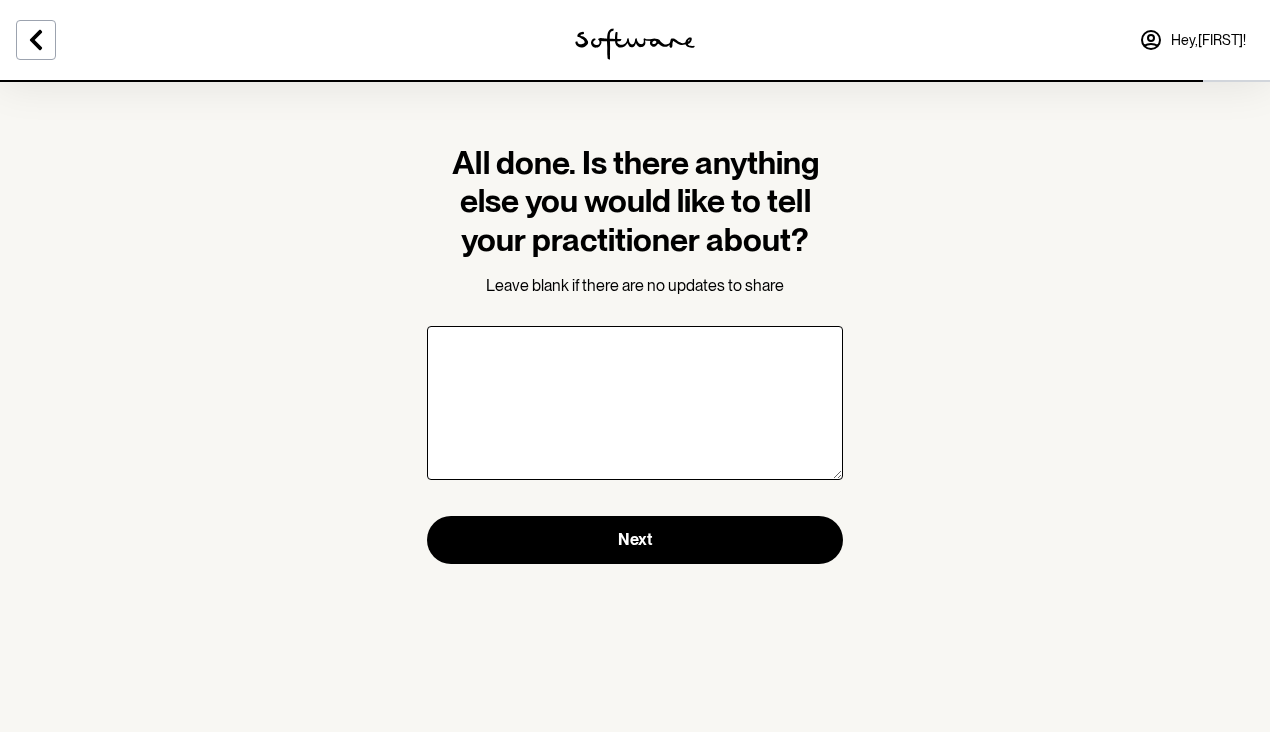 scroll, scrollTop: 0, scrollLeft: 0, axis: both 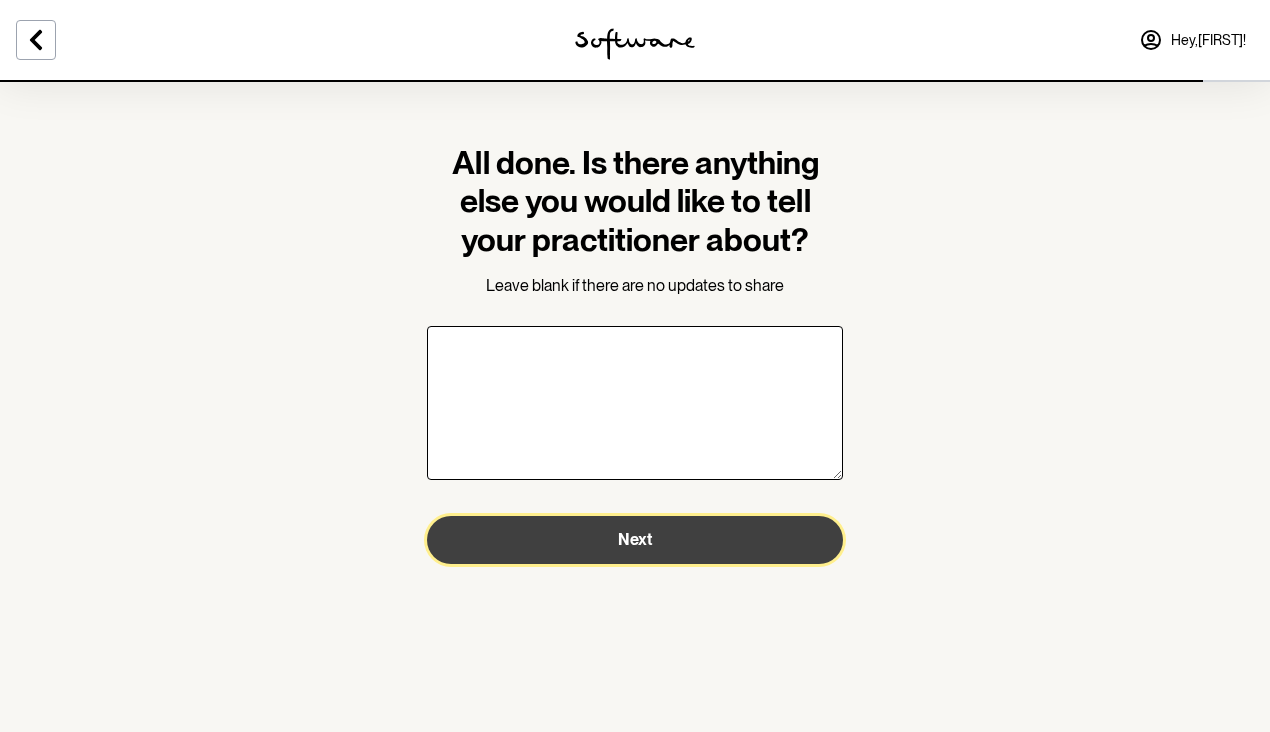 click on "Next" at bounding box center [635, 540] 